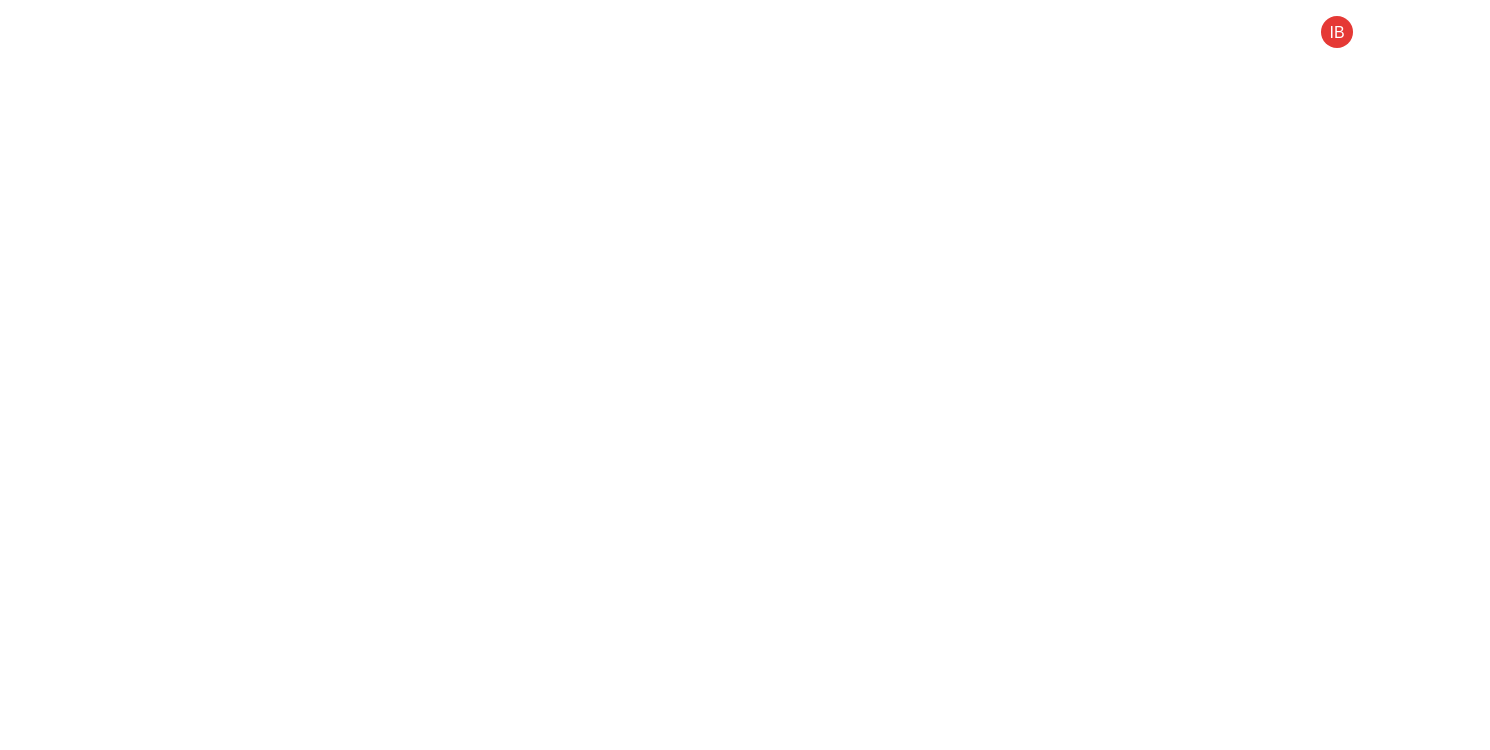 scroll, scrollTop: 0, scrollLeft: 0, axis: both 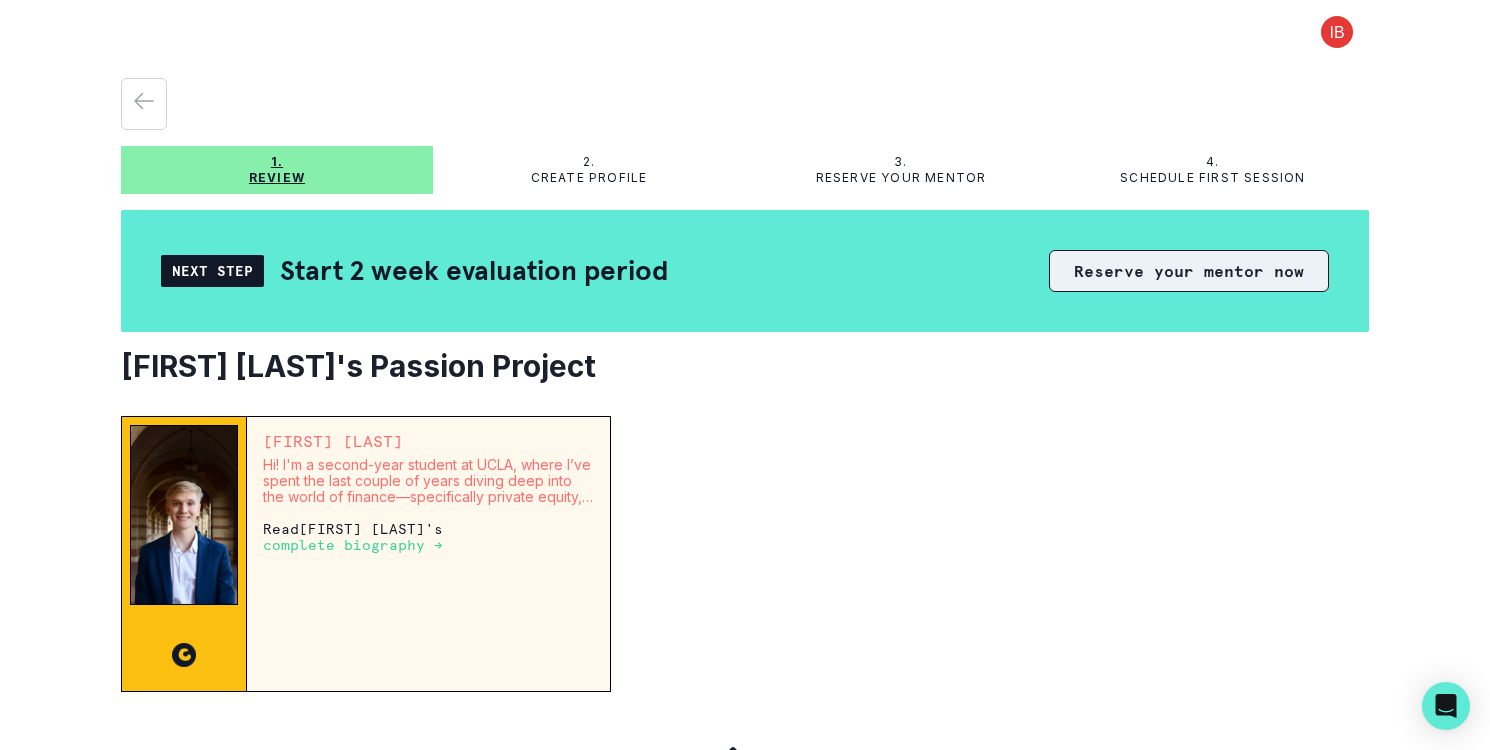 click on "Reserve your mentor now" at bounding box center (1189, 271) 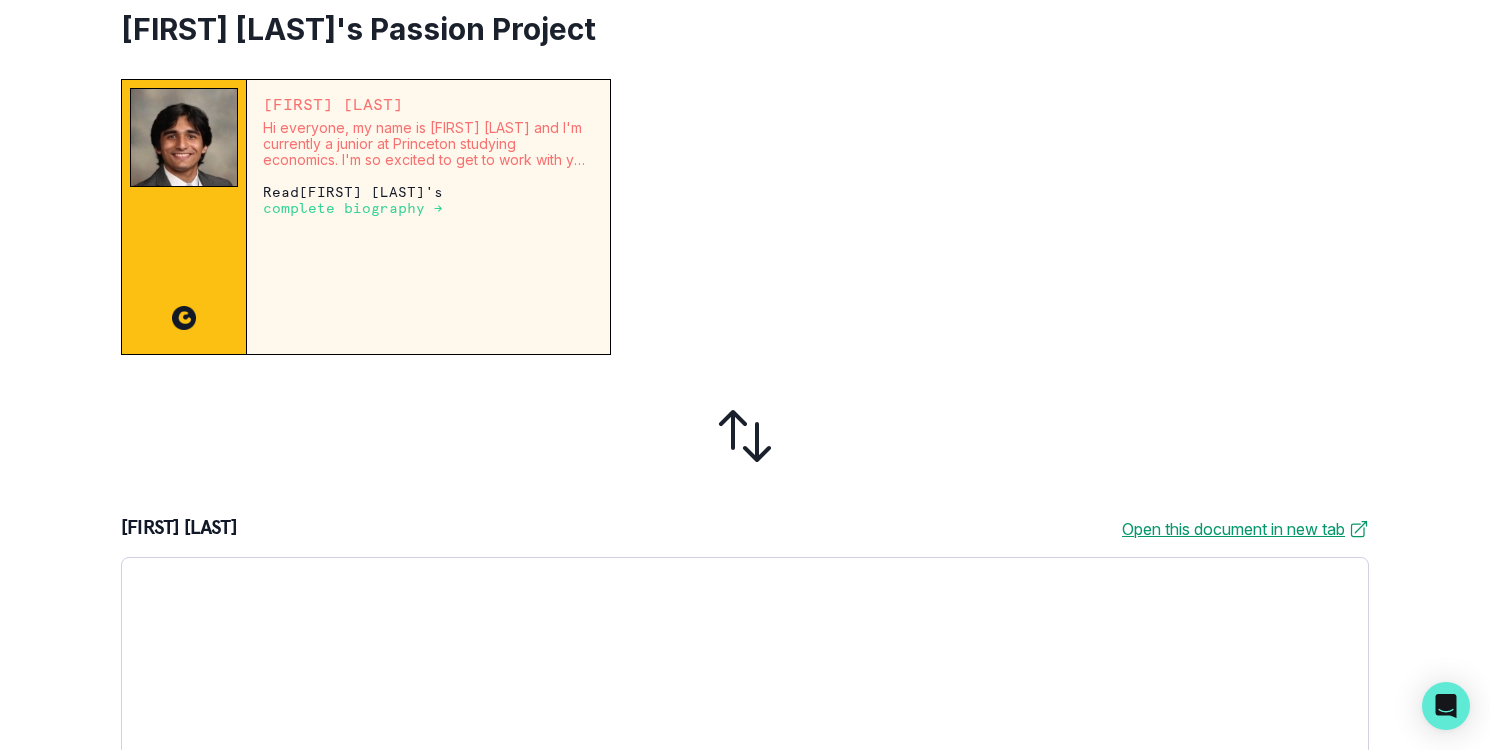 scroll, scrollTop: 0, scrollLeft: 0, axis: both 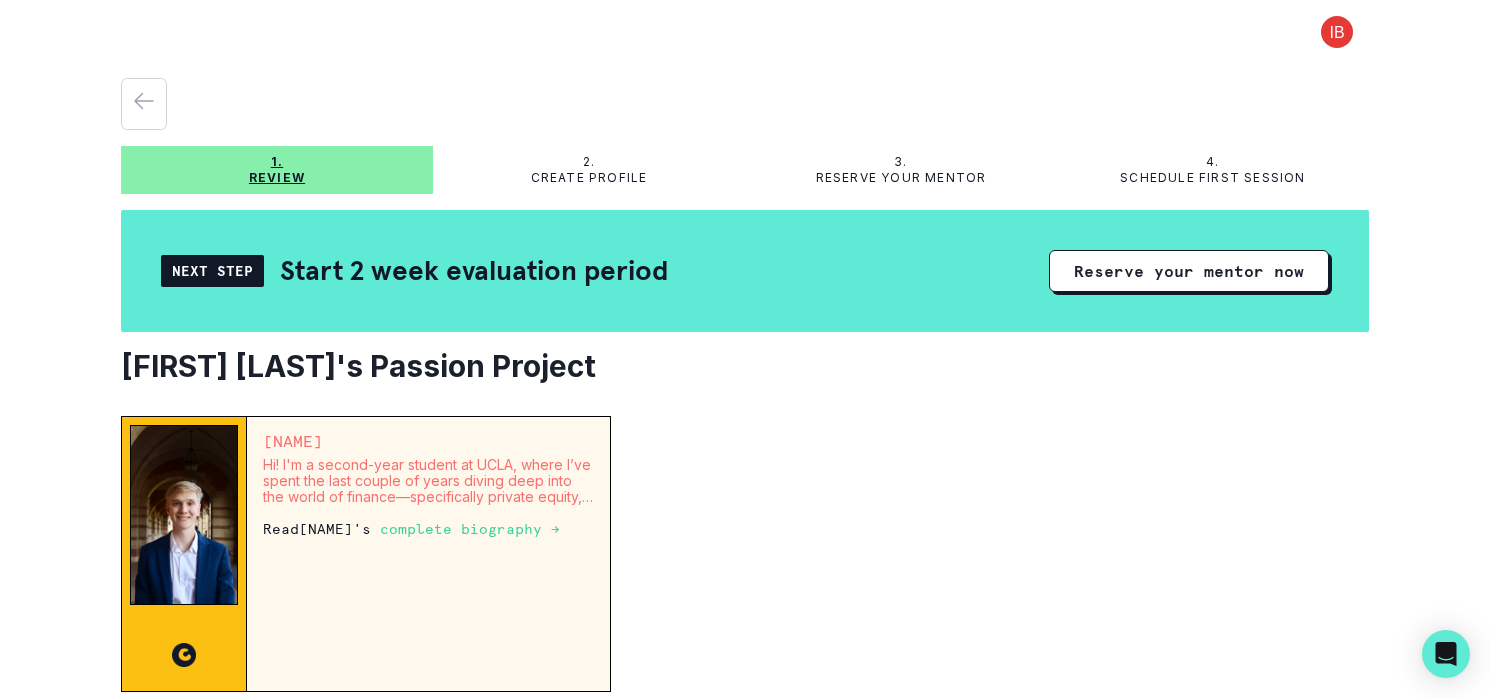 click on "1. Review 2. Create profile 3. Reserve your mentor 4. Schedule first session Next Step Start 2 week evaluation period Reserve your mentor now [FIRST] [LAST]'s Passion Project [FIRST] [LAST] Hi! I'm a second-year student at UCLA, where I’ve spent the last couple of years diving deep into the world of finance—specifically private equity, real estate, and investment banking. I've been fortunate to recruit successfully into all three areas and have secured internships at top firms for both Summer 2025 and Summer 2026. Getting there hasn’t been easy, but I’m someone who genuinely believes that hard work, discipline, and building strong daily habits are the key to reaching big goals. while  having fun along the way. Outside of school and work, I like to stay active and take advantage of everything LA has to offer. I’m often at the beach, surfing, golfing, lifting at the gym, or just hanging out with friends. Those are the moments that recharge me and keep me grounded. Read  [FIRST] [LAST] 's   [FIRST] [LAST]" at bounding box center [745, 675] 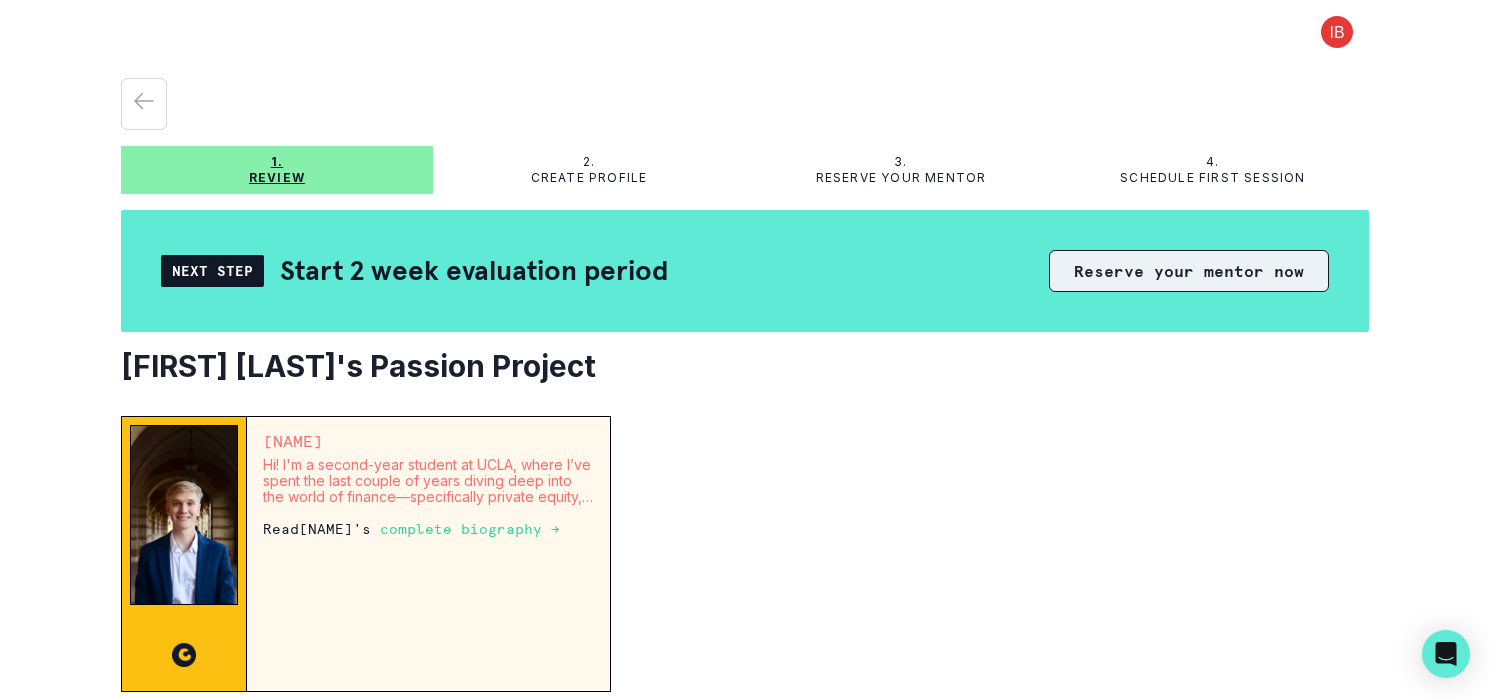 click on "Reserve your mentor now" at bounding box center [1189, 271] 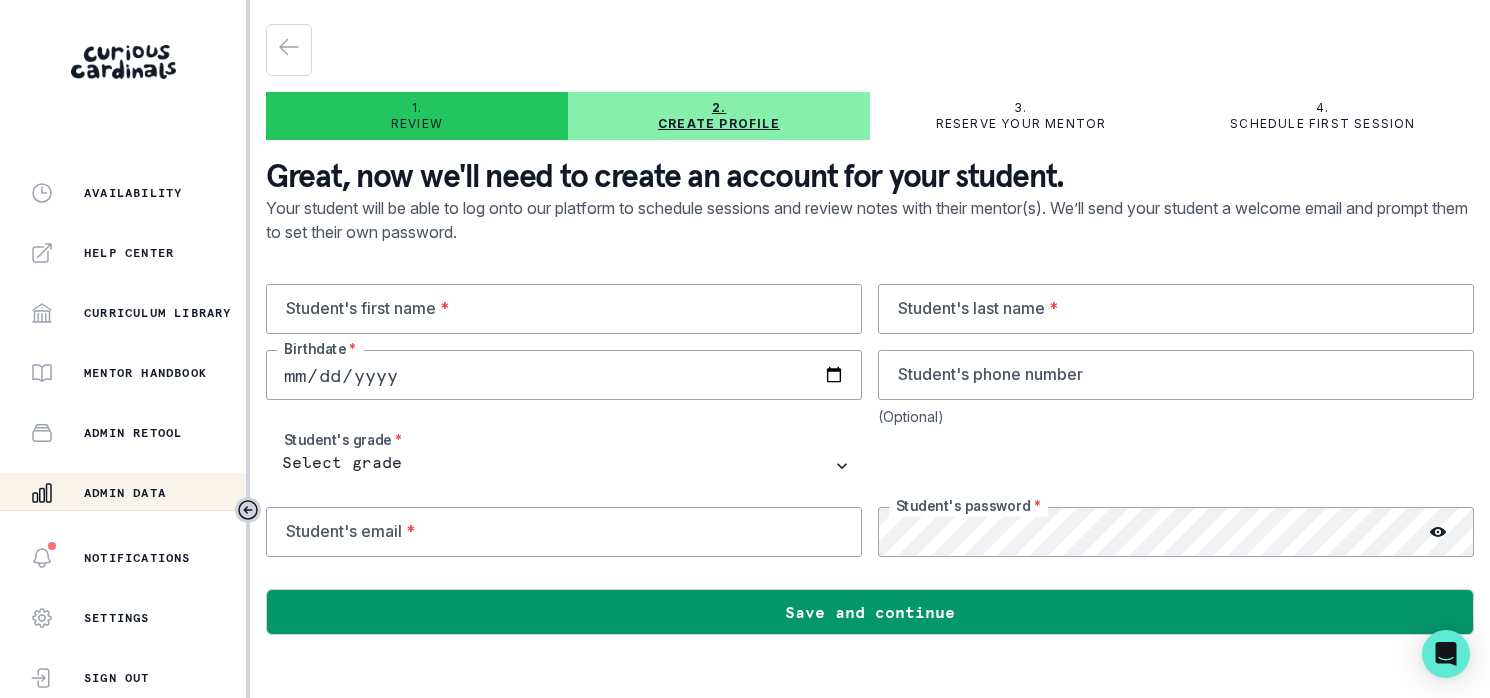 scroll, scrollTop: 529, scrollLeft: 0, axis: vertical 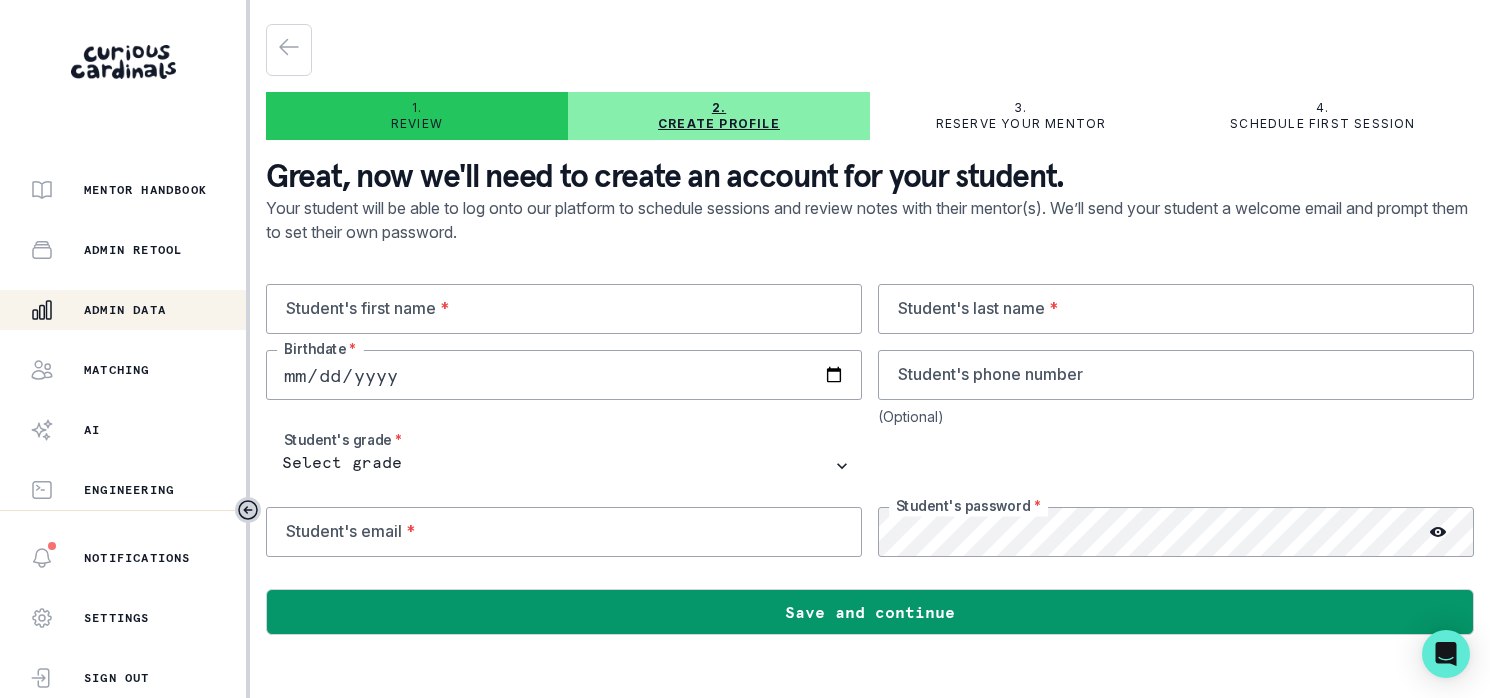 click on "Admin Data" at bounding box center (125, 310) 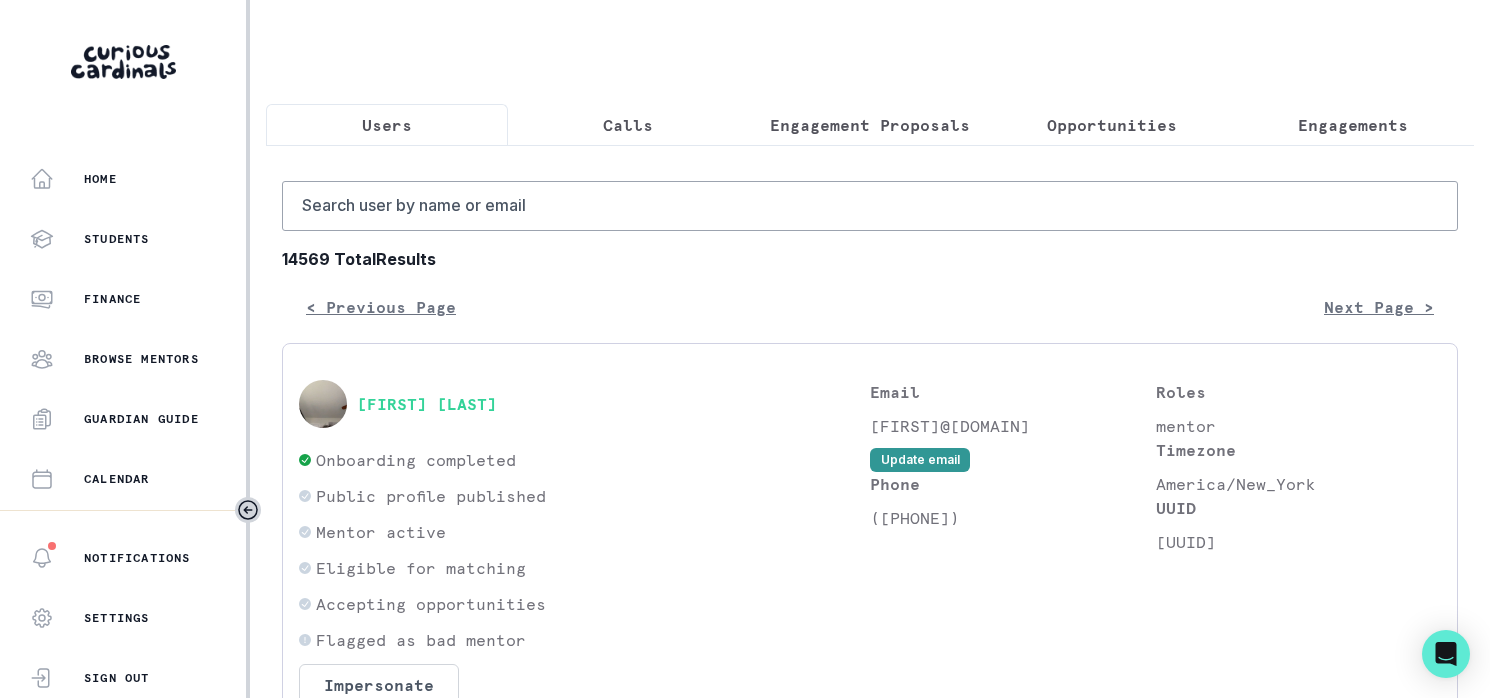 click on "Engagement Proposals" at bounding box center (870, 125) 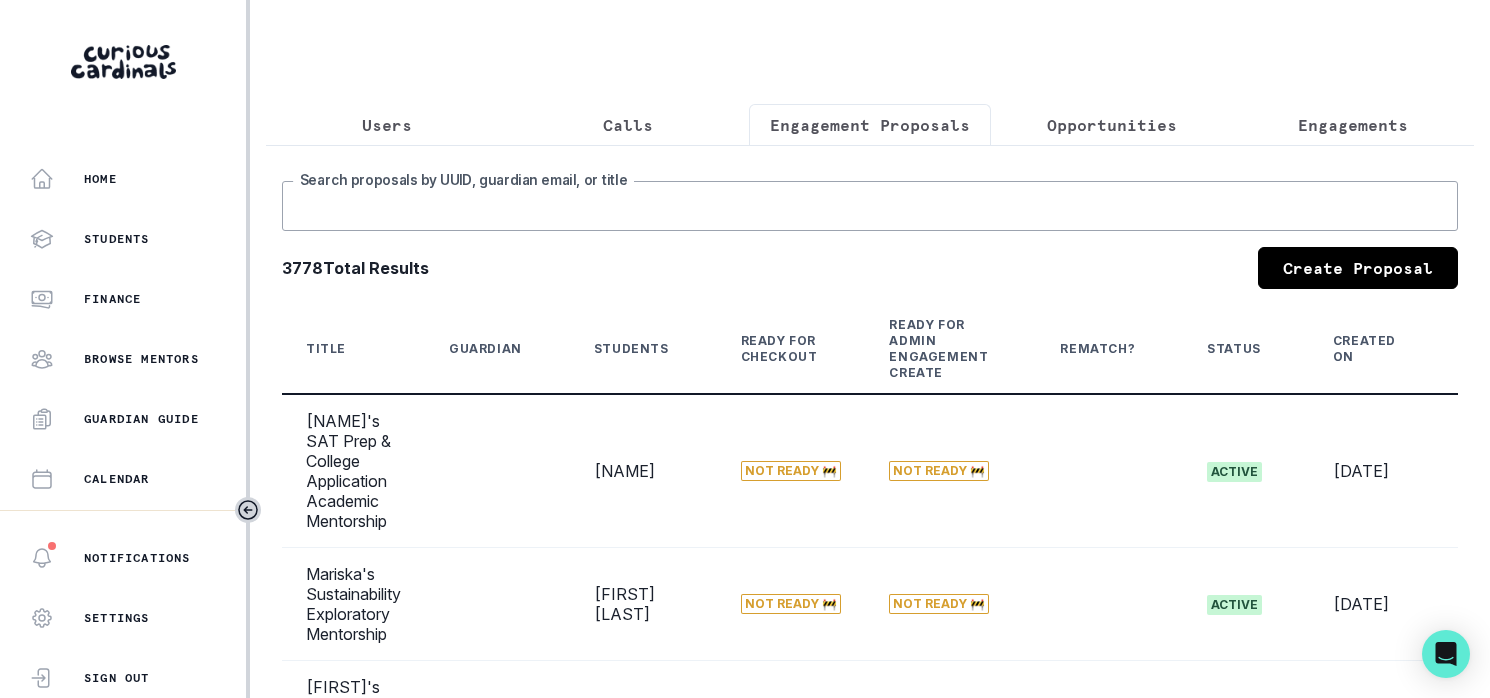 click on "Search proposals by UUID, guardian email, or title" at bounding box center [870, 206] 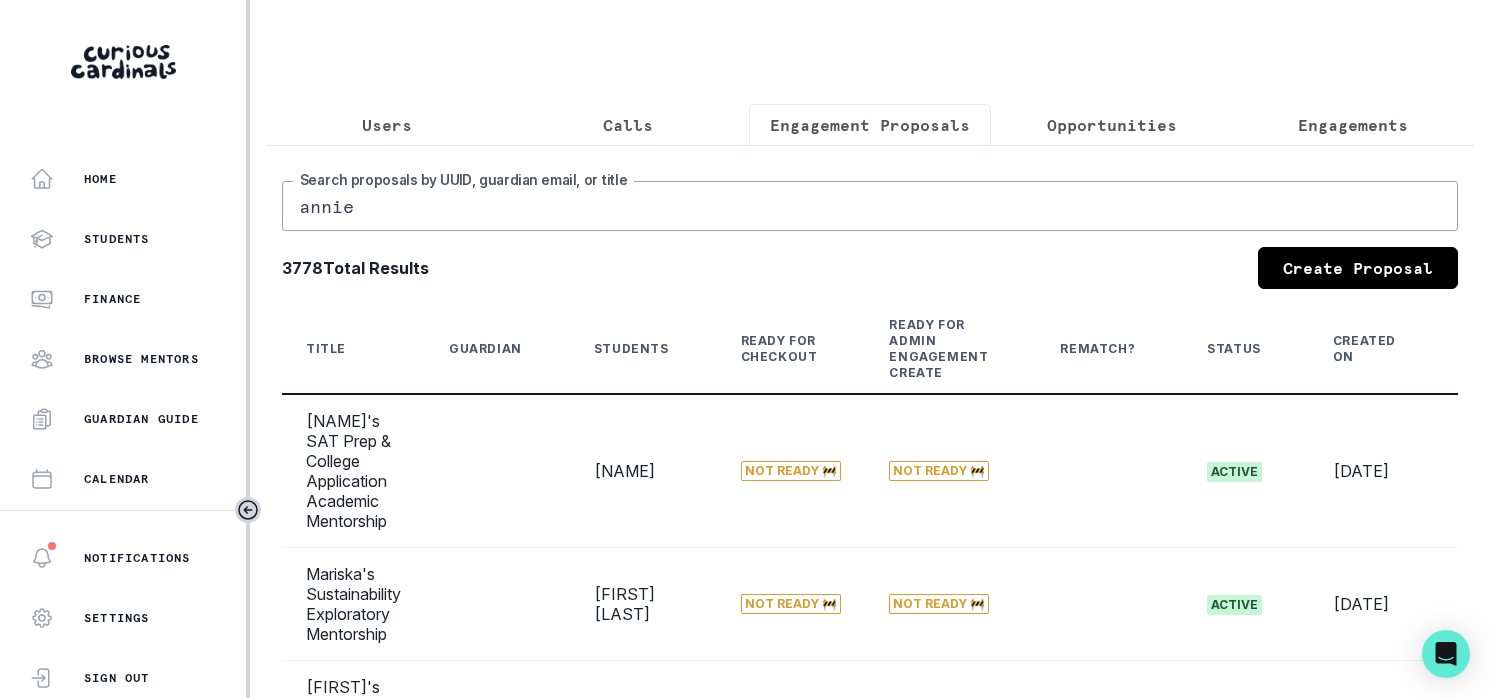 type on "annie" 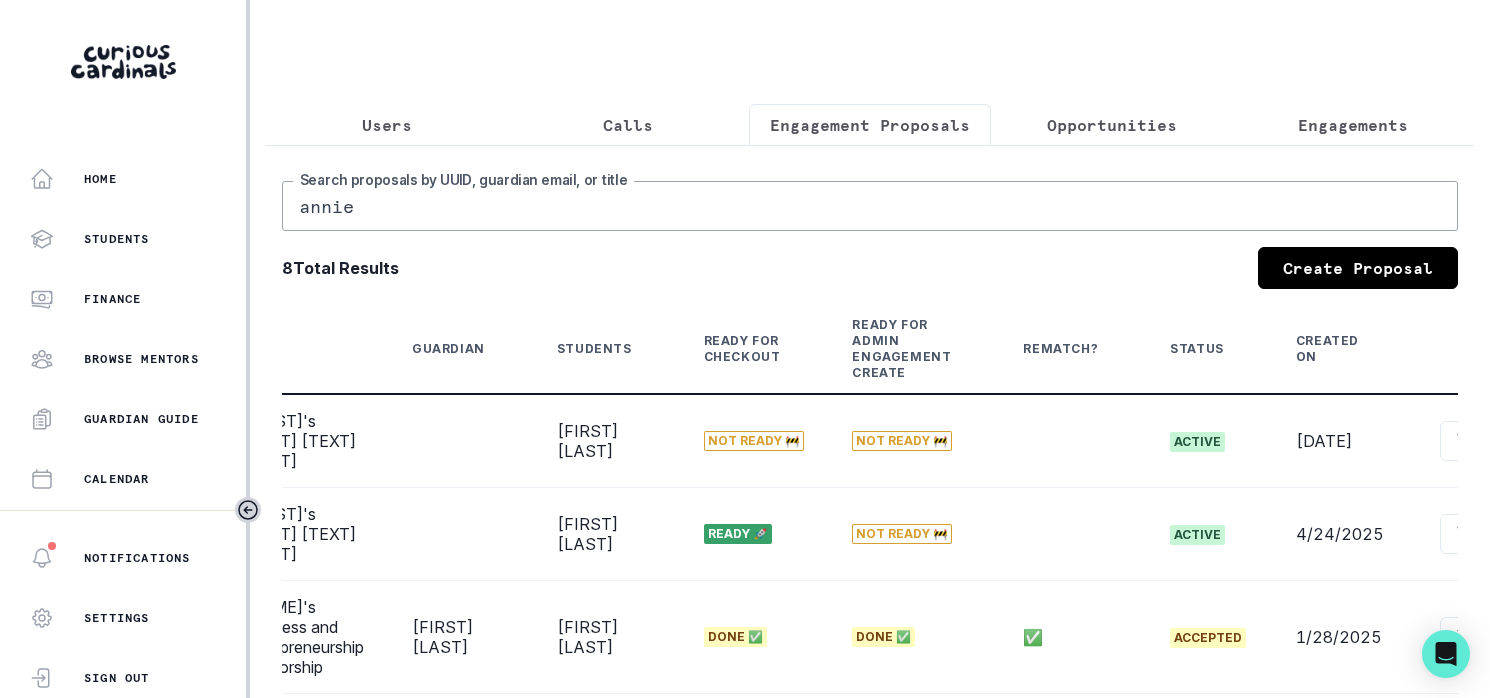 scroll, scrollTop: 0, scrollLeft: 238, axis: horizontal 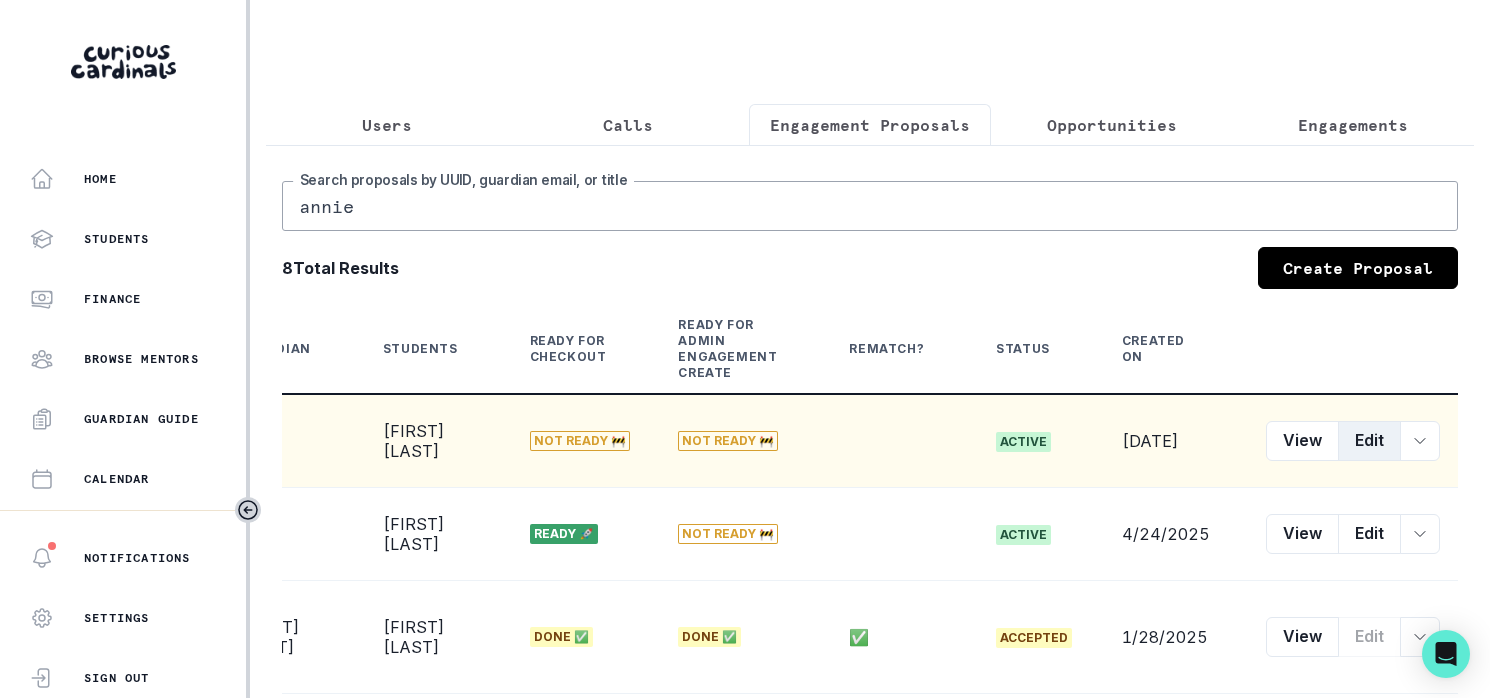 click on "Edit" at bounding box center [1369, 441] 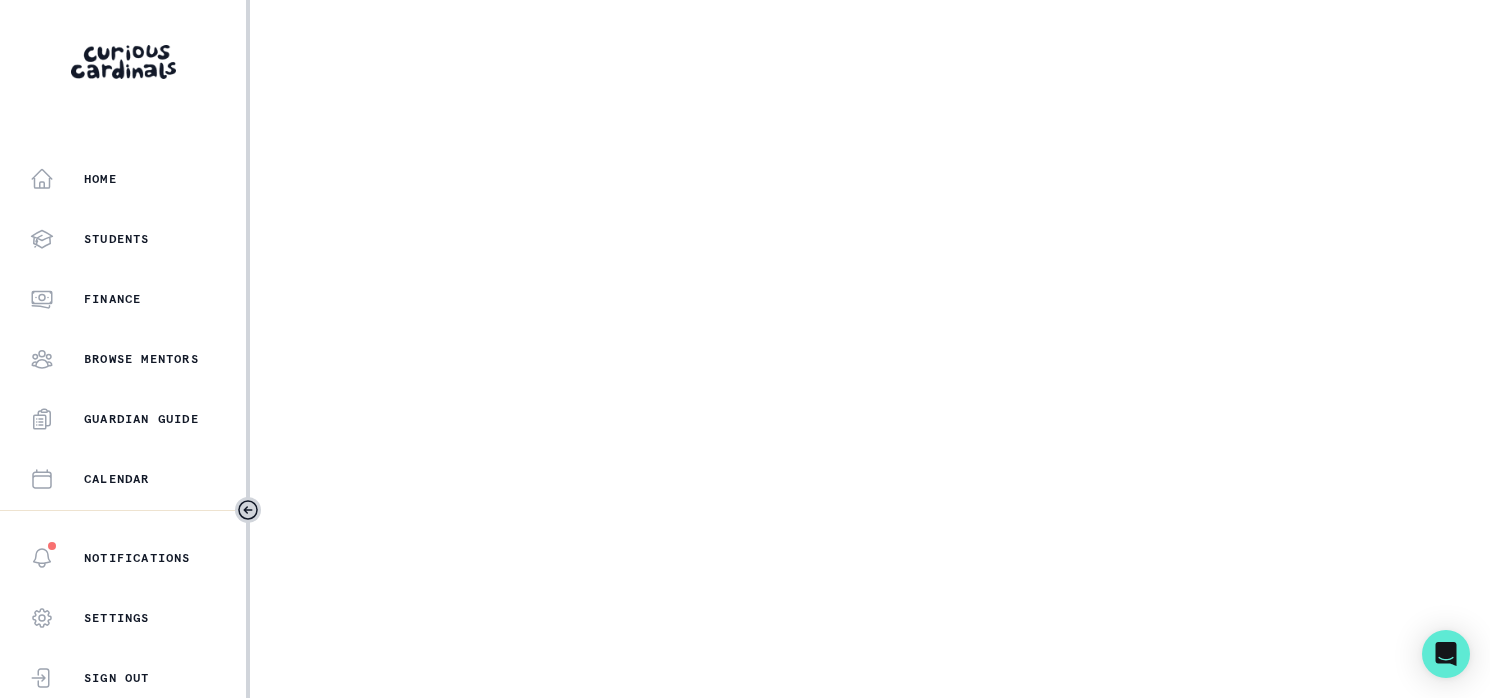 select on "[UUID]" 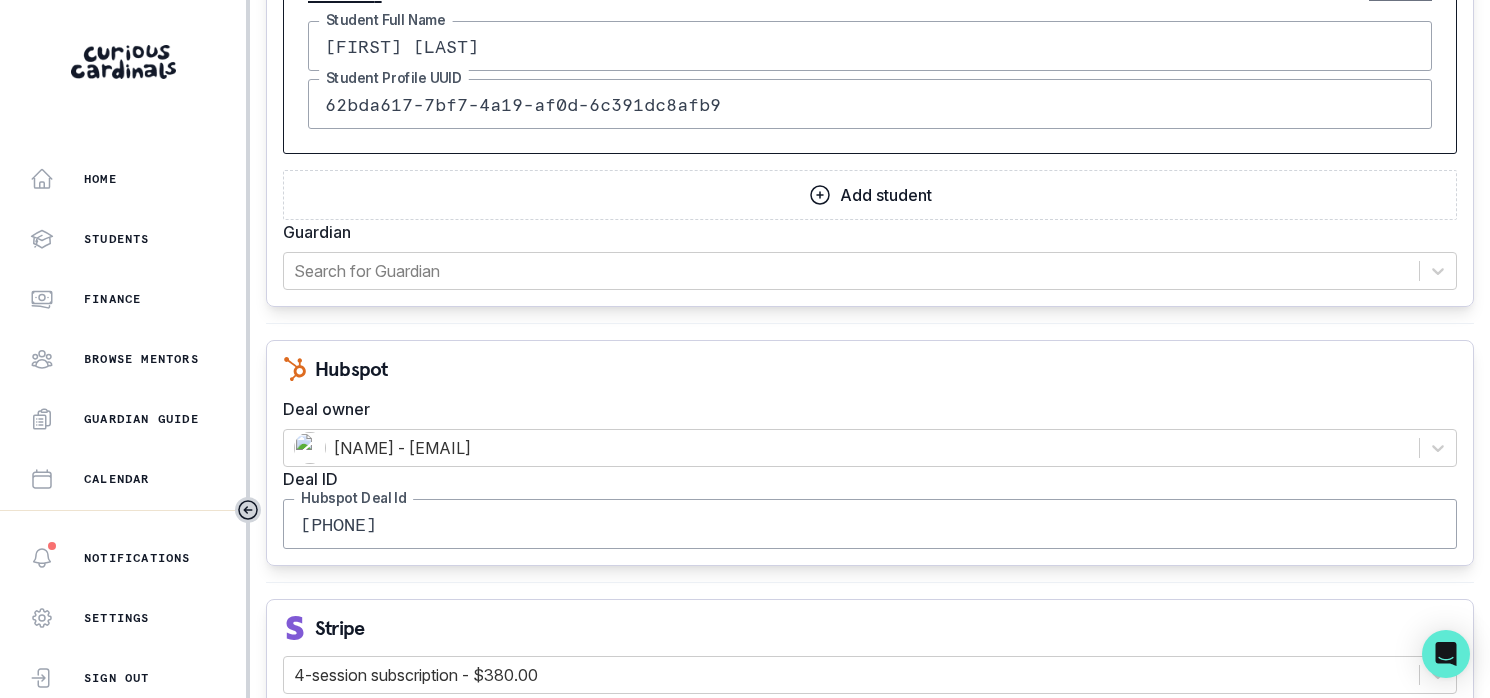 scroll, scrollTop: 1916, scrollLeft: 0, axis: vertical 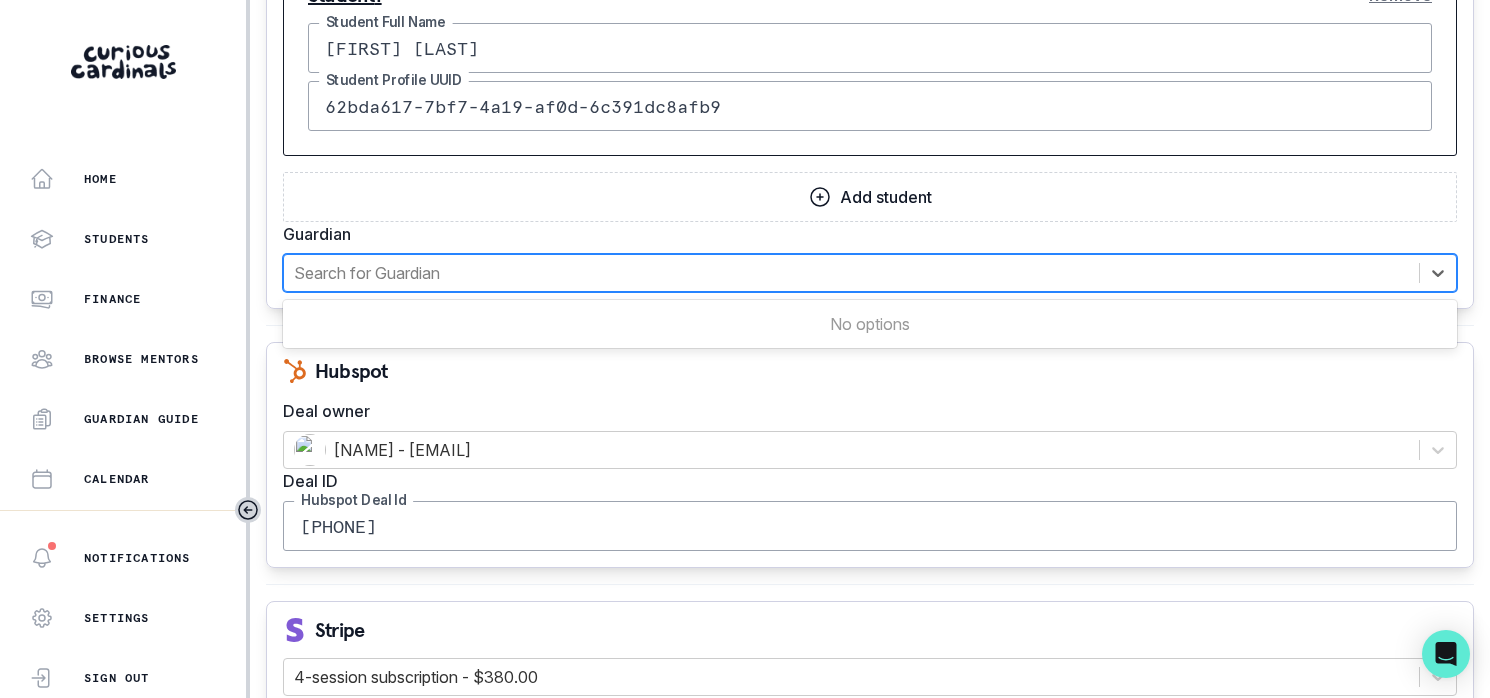 click on "Search for Guardian" at bounding box center (851, 273) 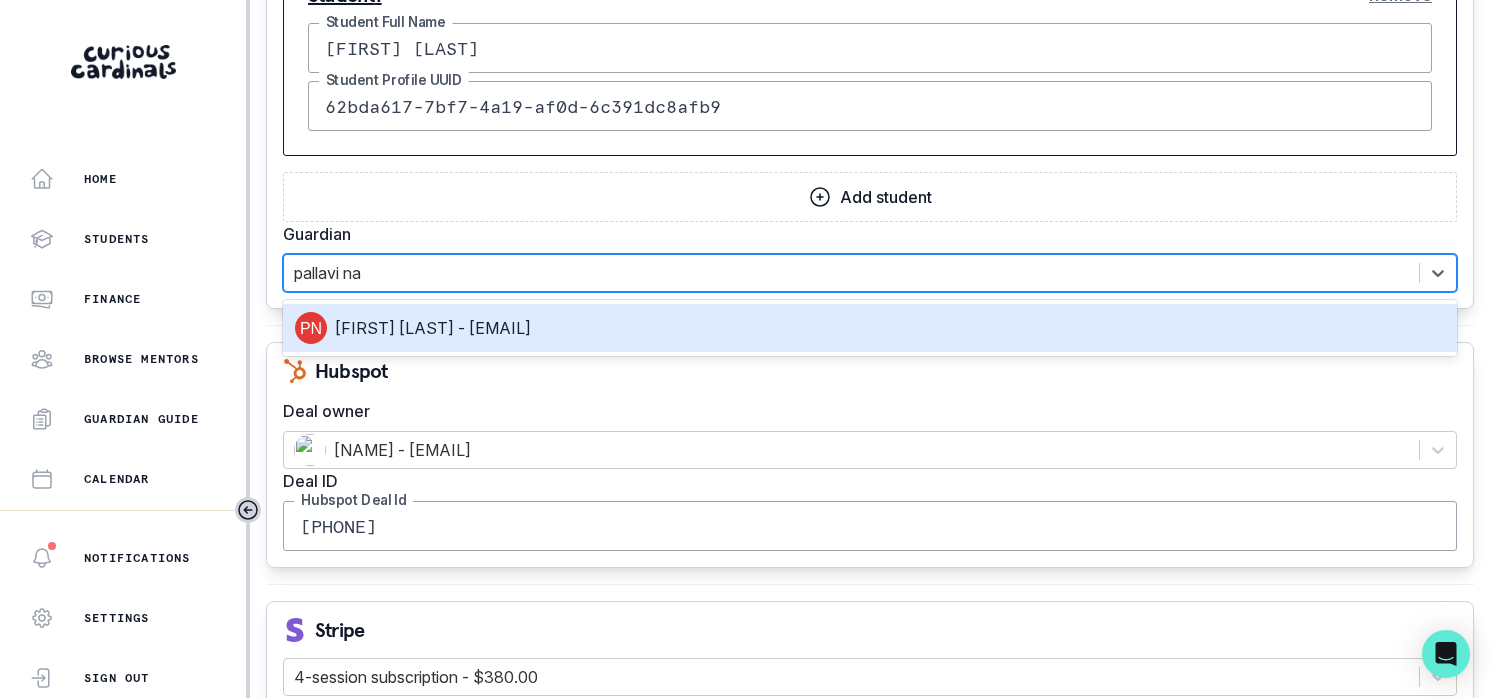type on "pallavi nan" 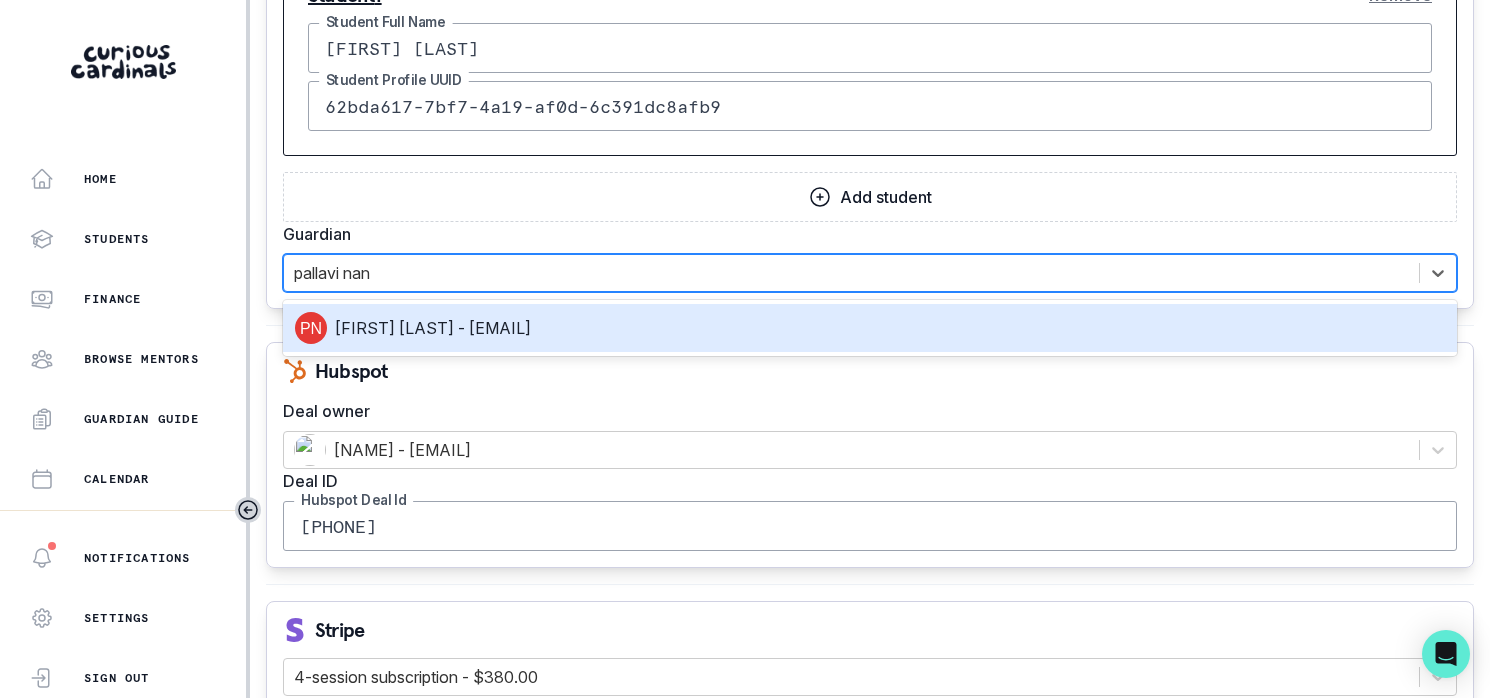 click on "[FIRST] [LAST] - [EMAIL]" at bounding box center [870, 328] 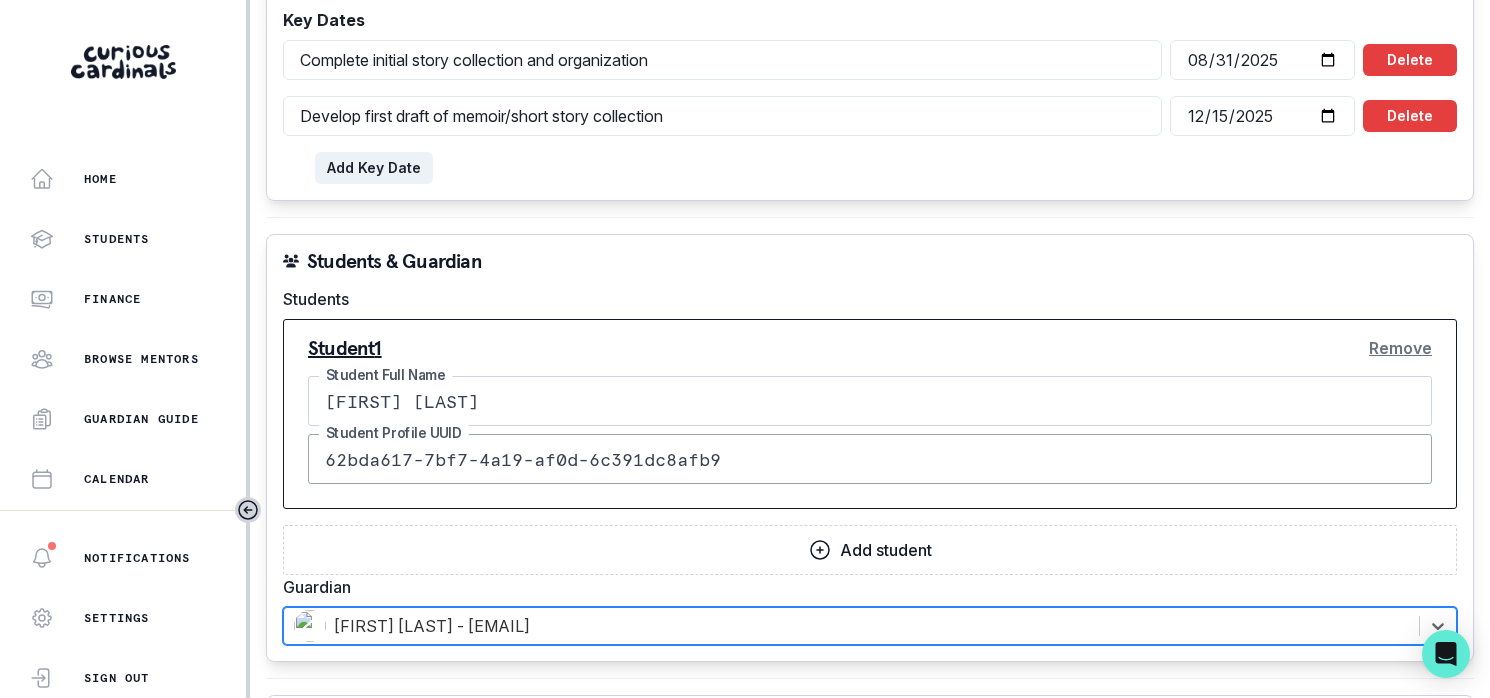 scroll, scrollTop: 1558, scrollLeft: 0, axis: vertical 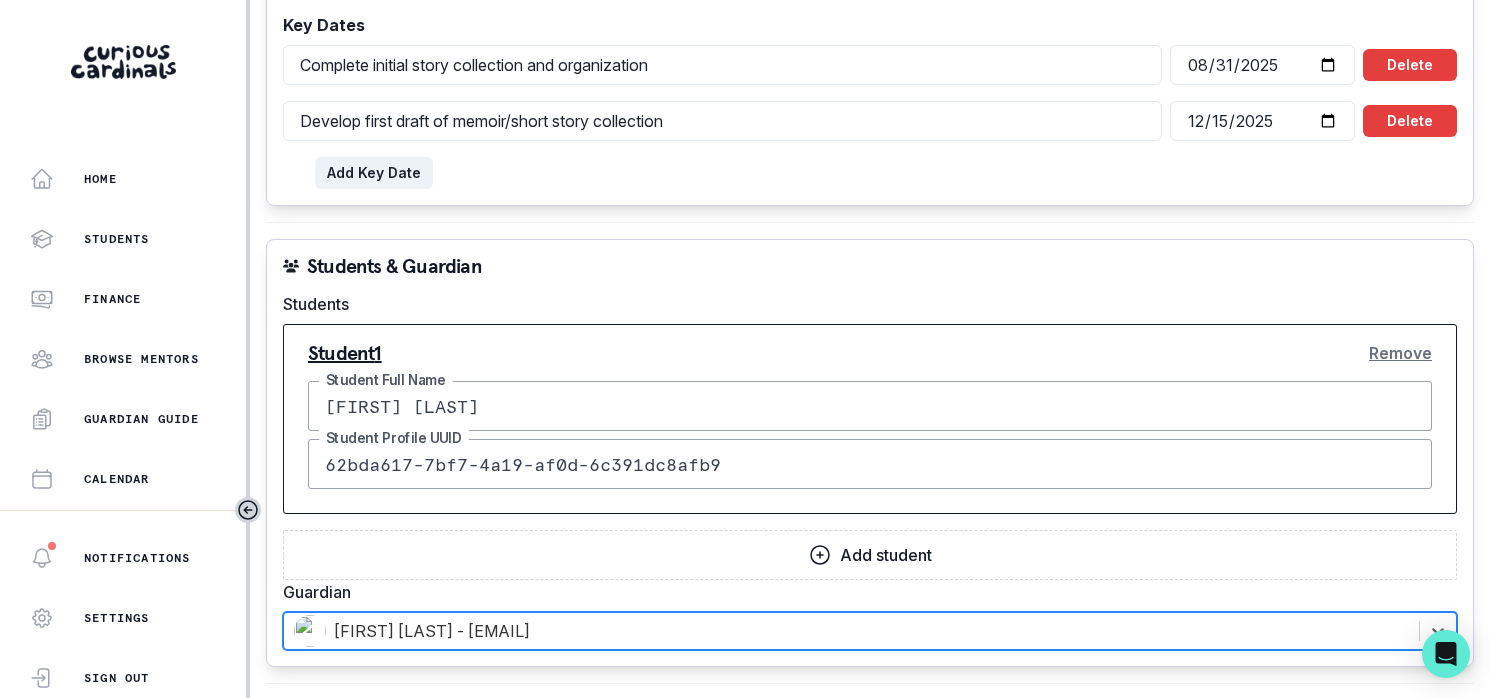 click on "Remove" at bounding box center (1400, 353) 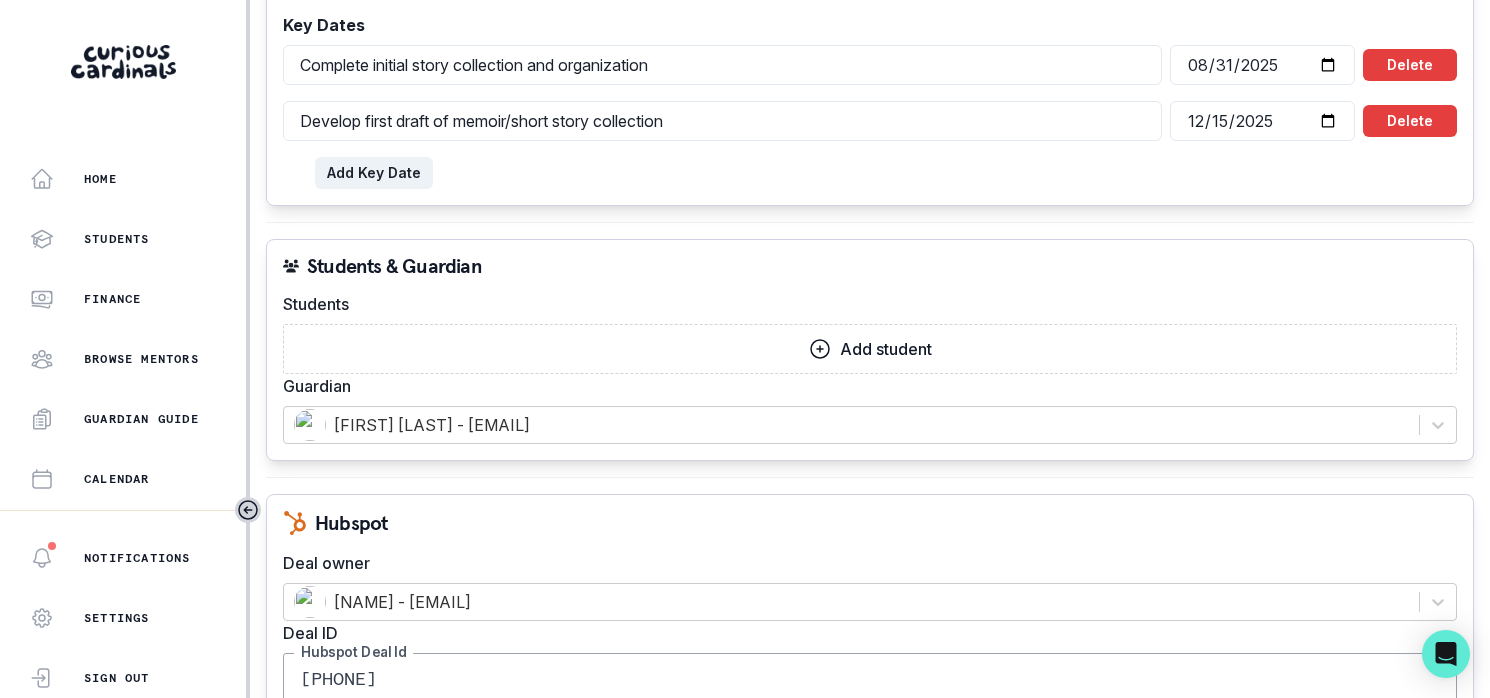click on "Add student" at bounding box center (886, 349) 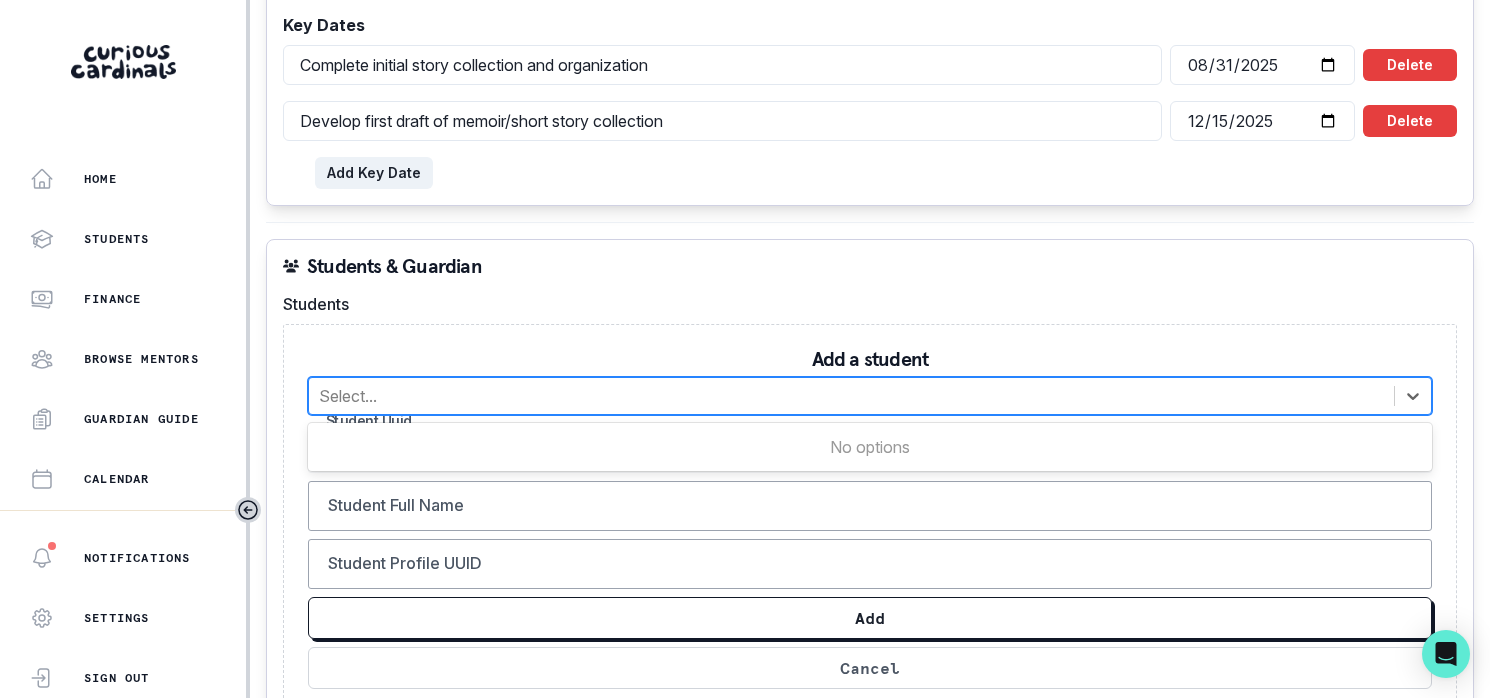 click at bounding box center (851, 396) 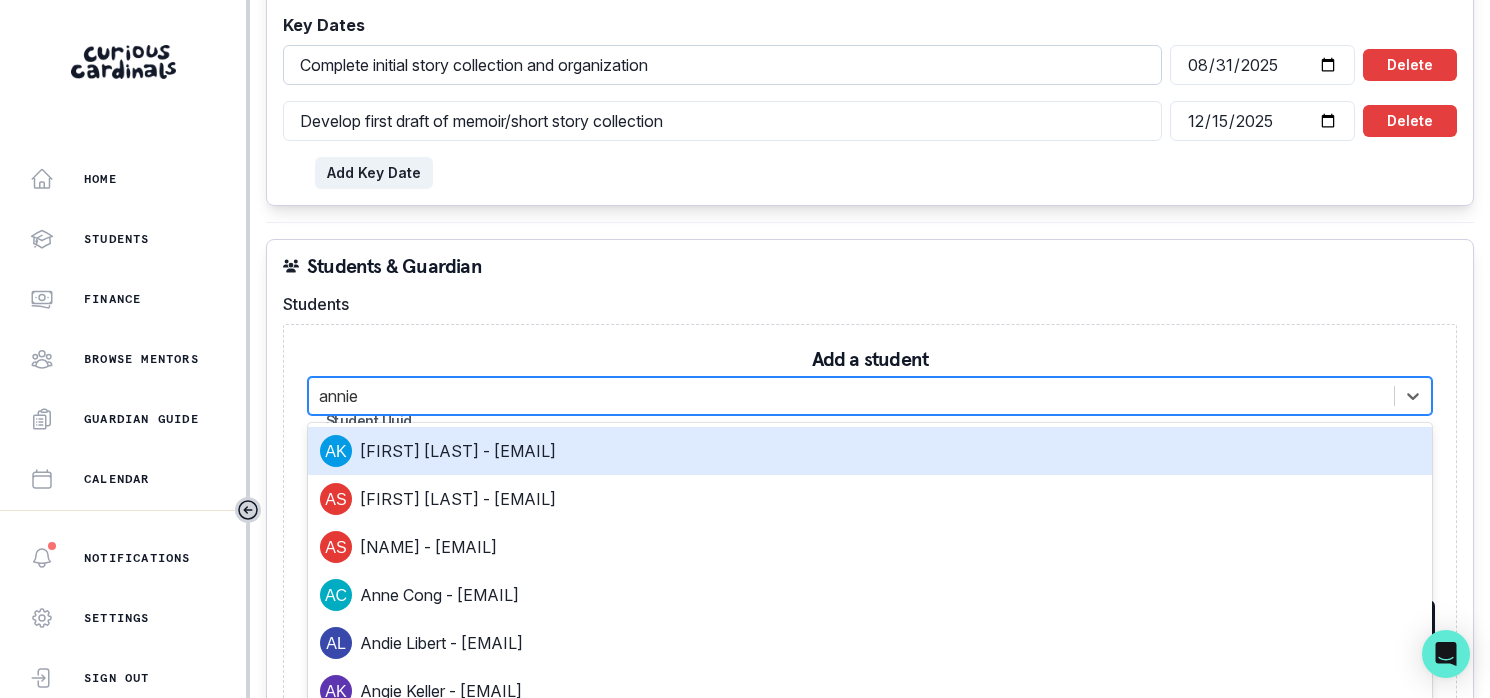 type on "annie" 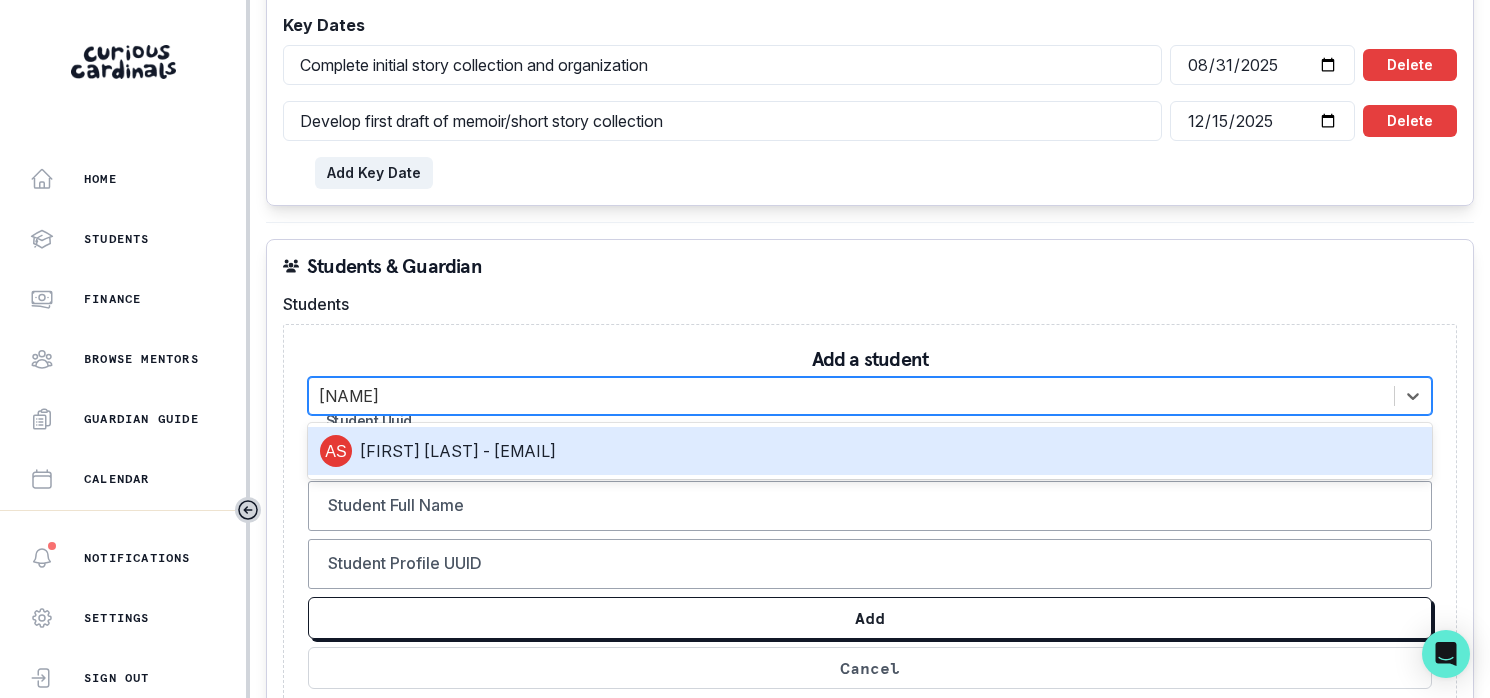 type on "[FIRST] [LAST]" 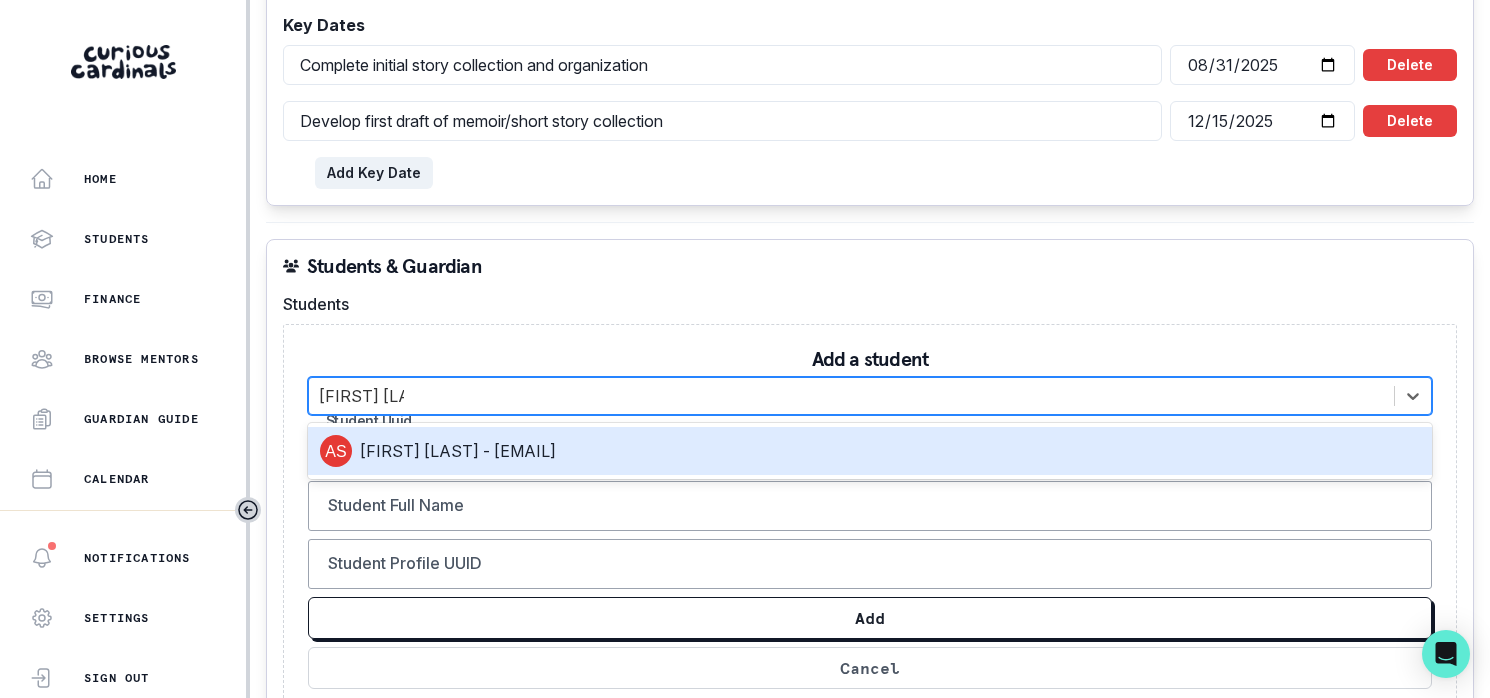 click on "[FIRST] [LAST] - [EMAIL]" at bounding box center (870, 451) 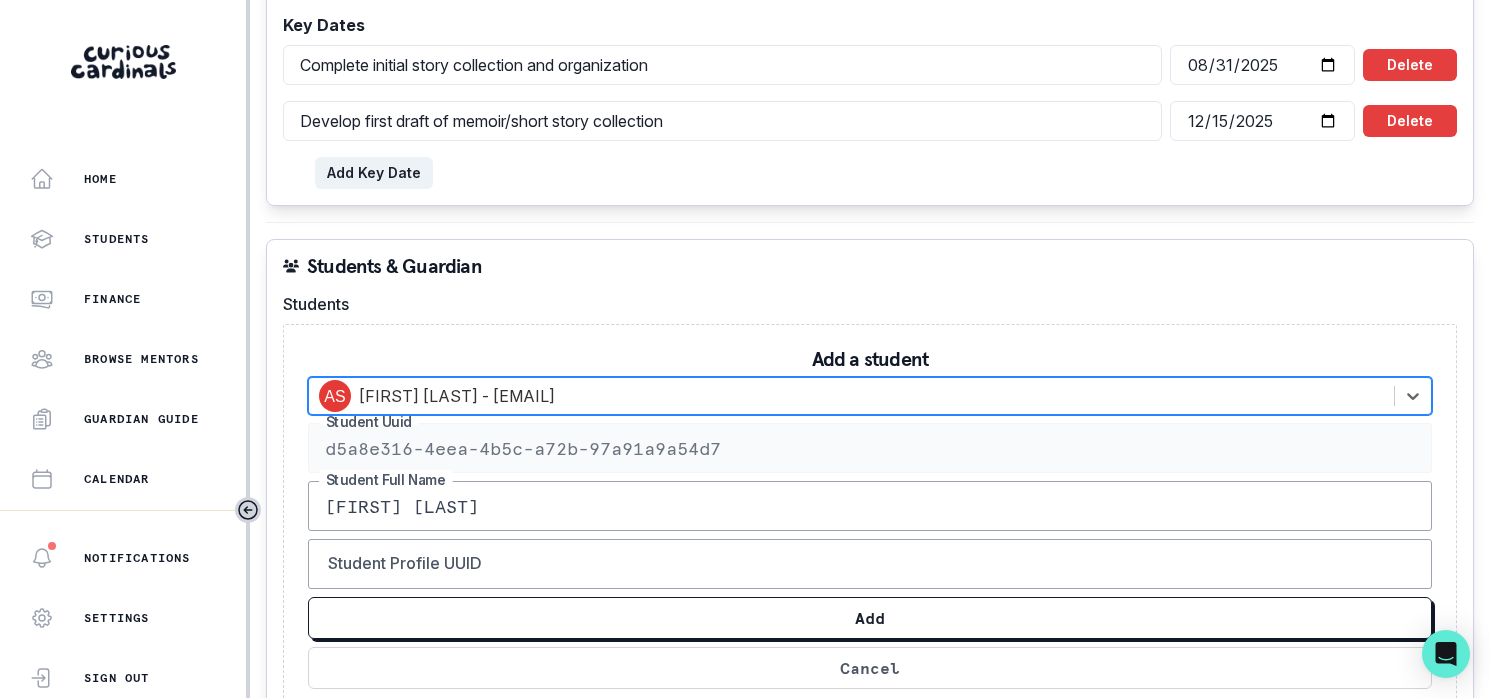 click on "Add" at bounding box center [870, 618] 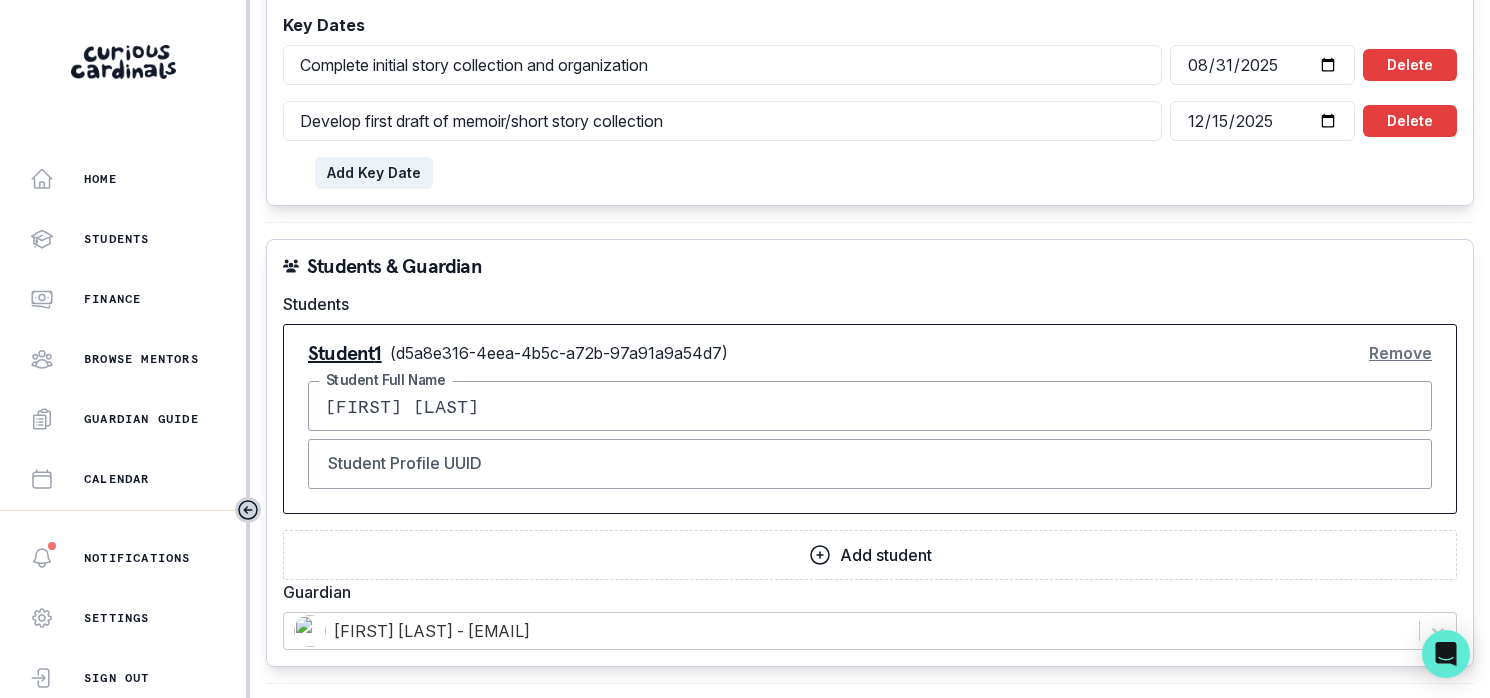 scroll, scrollTop: 2212, scrollLeft: 0, axis: vertical 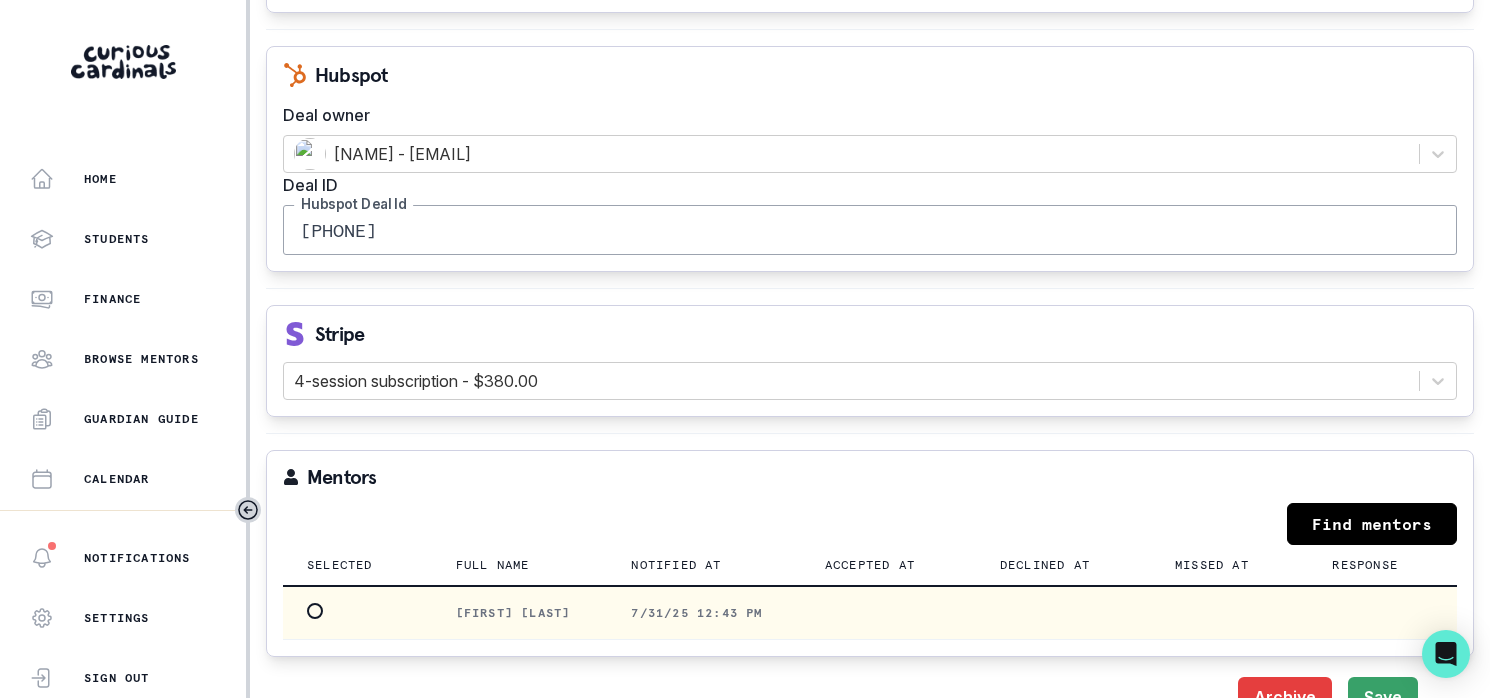 click at bounding box center [315, 611] 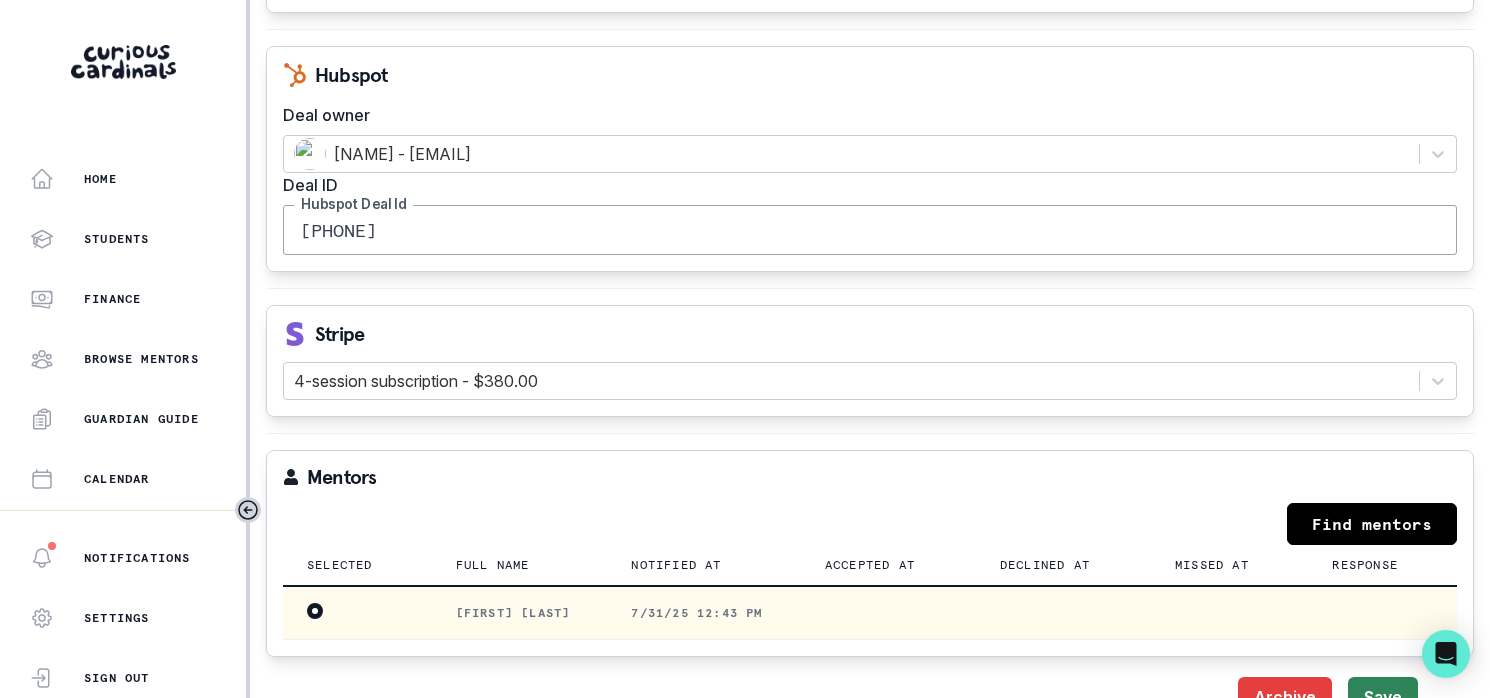 click on "Save" at bounding box center (1383, 697) 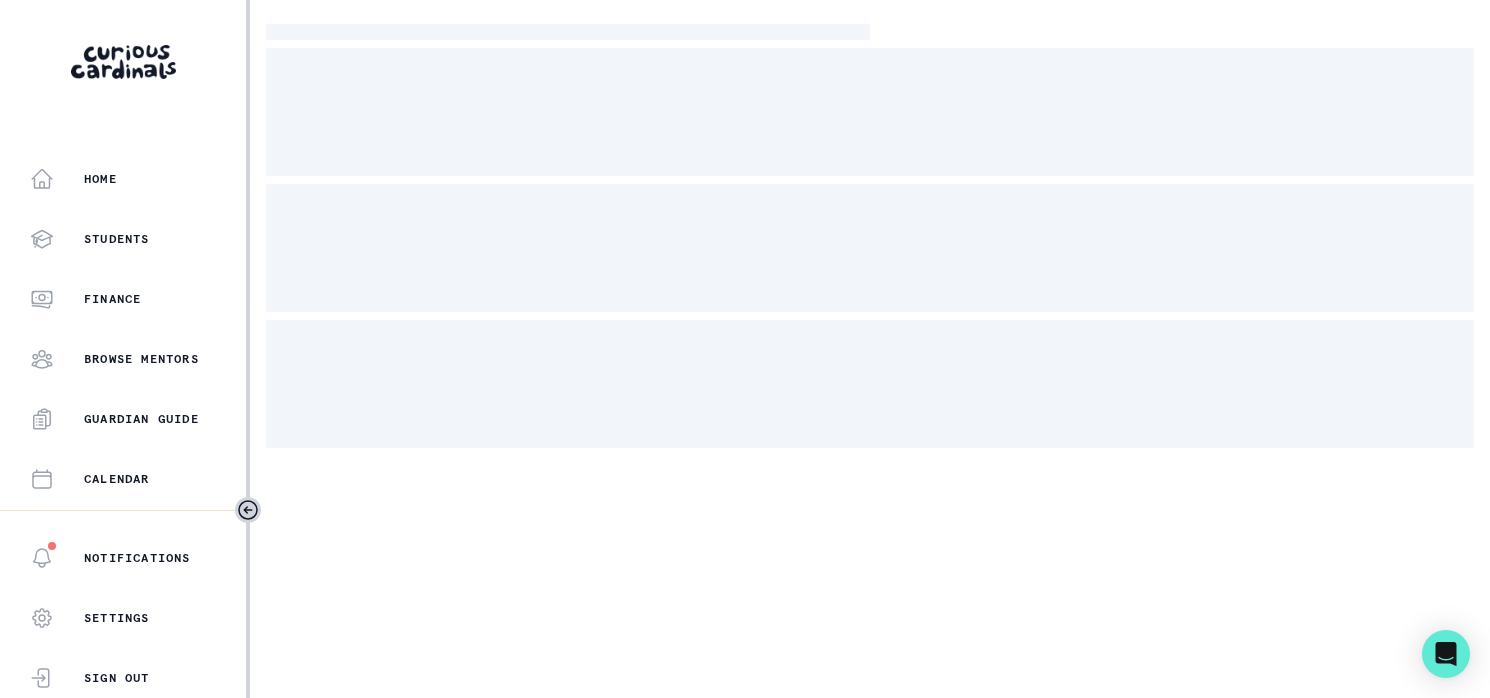 scroll, scrollTop: 0, scrollLeft: 0, axis: both 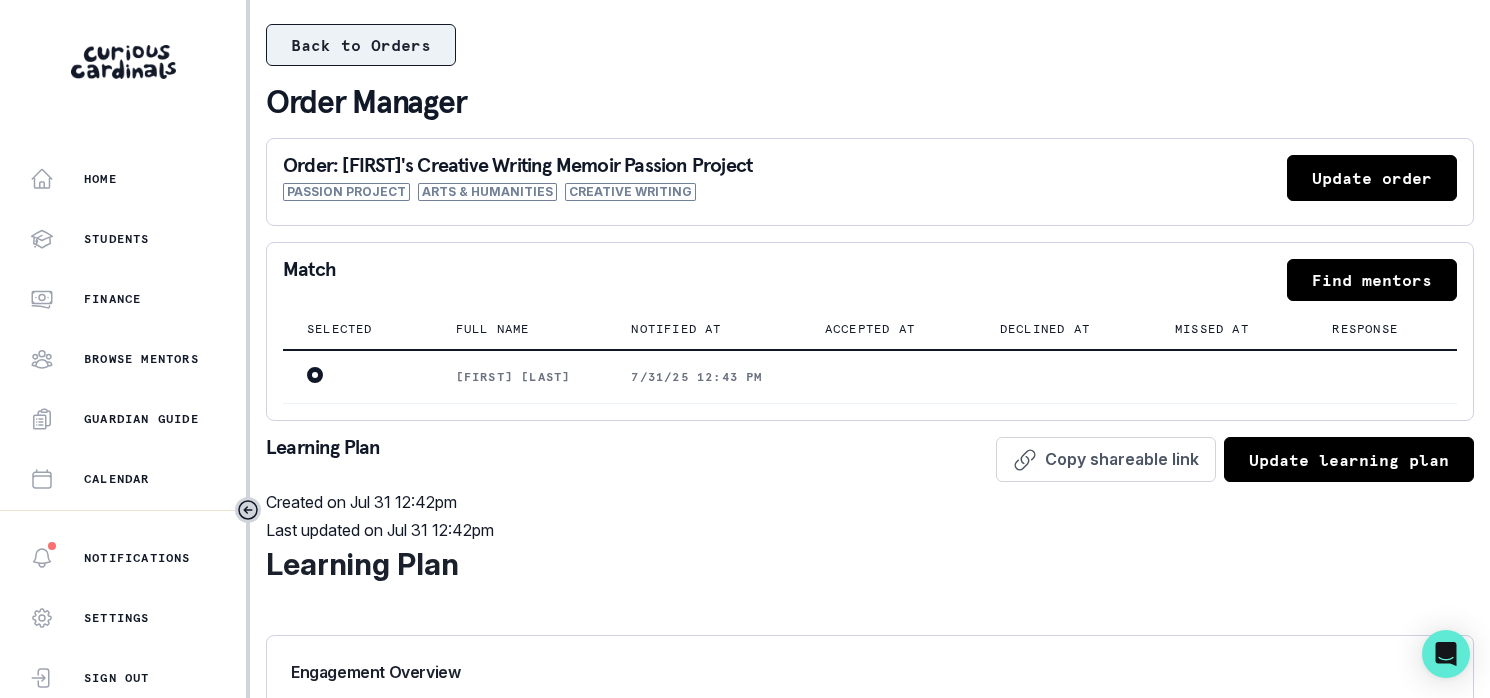 click on "Back to Orders" at bounding box center [361, 45] 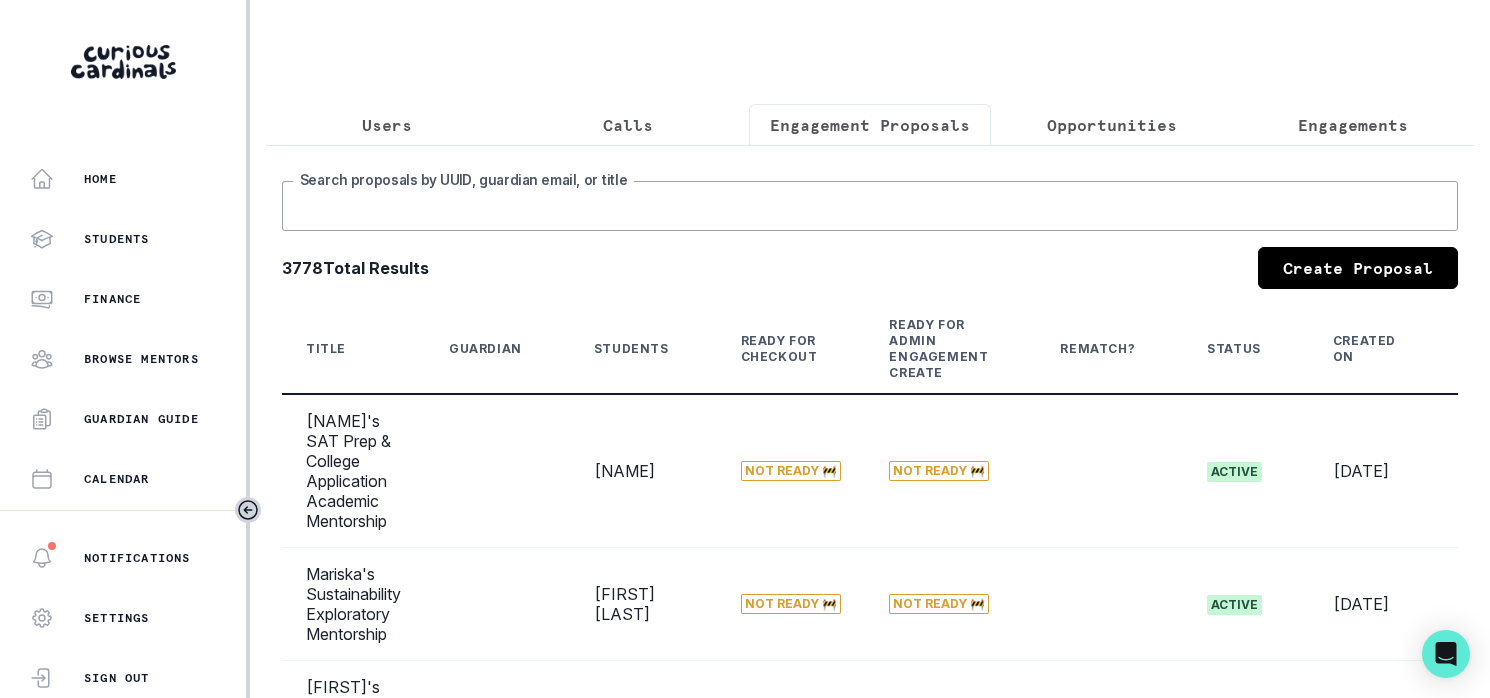 click on "Search proposals by UUID, guardian email, or title" at bounding box center [870, 206] 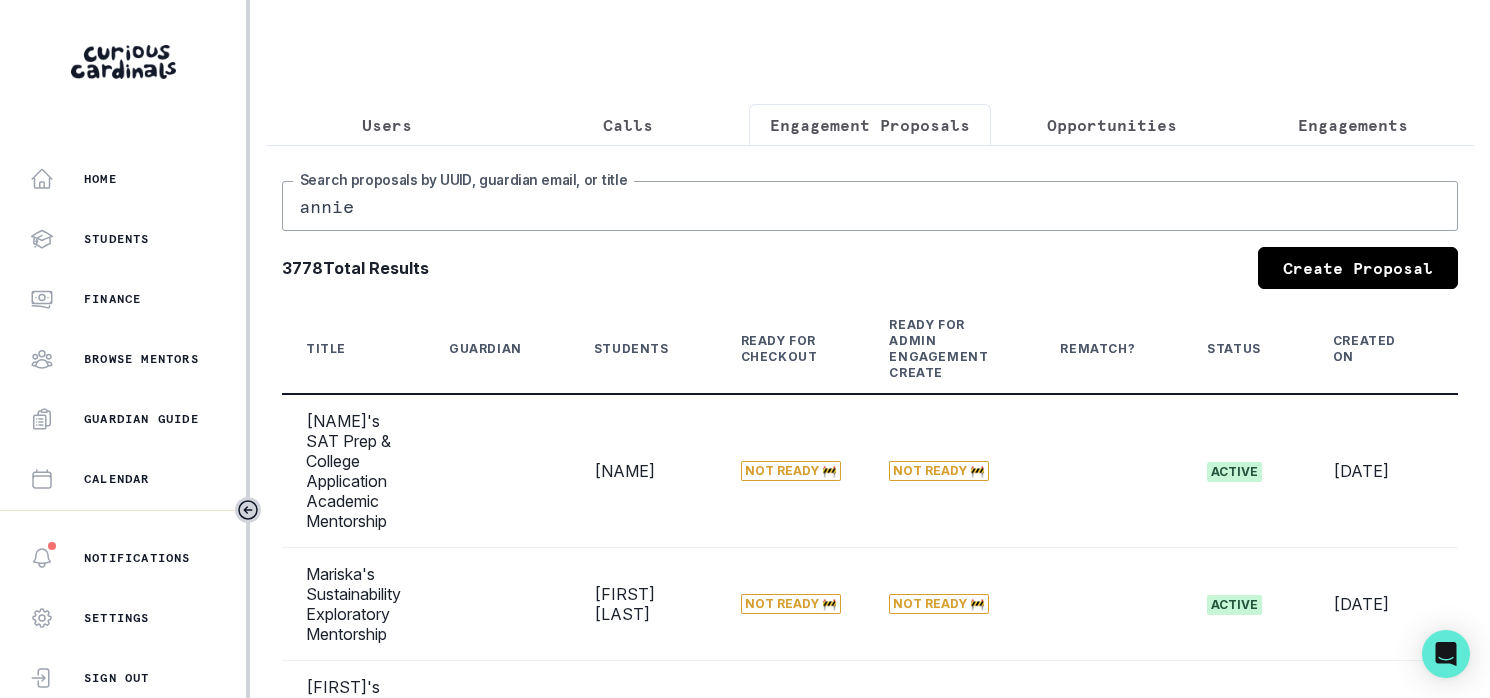 type on "annie" 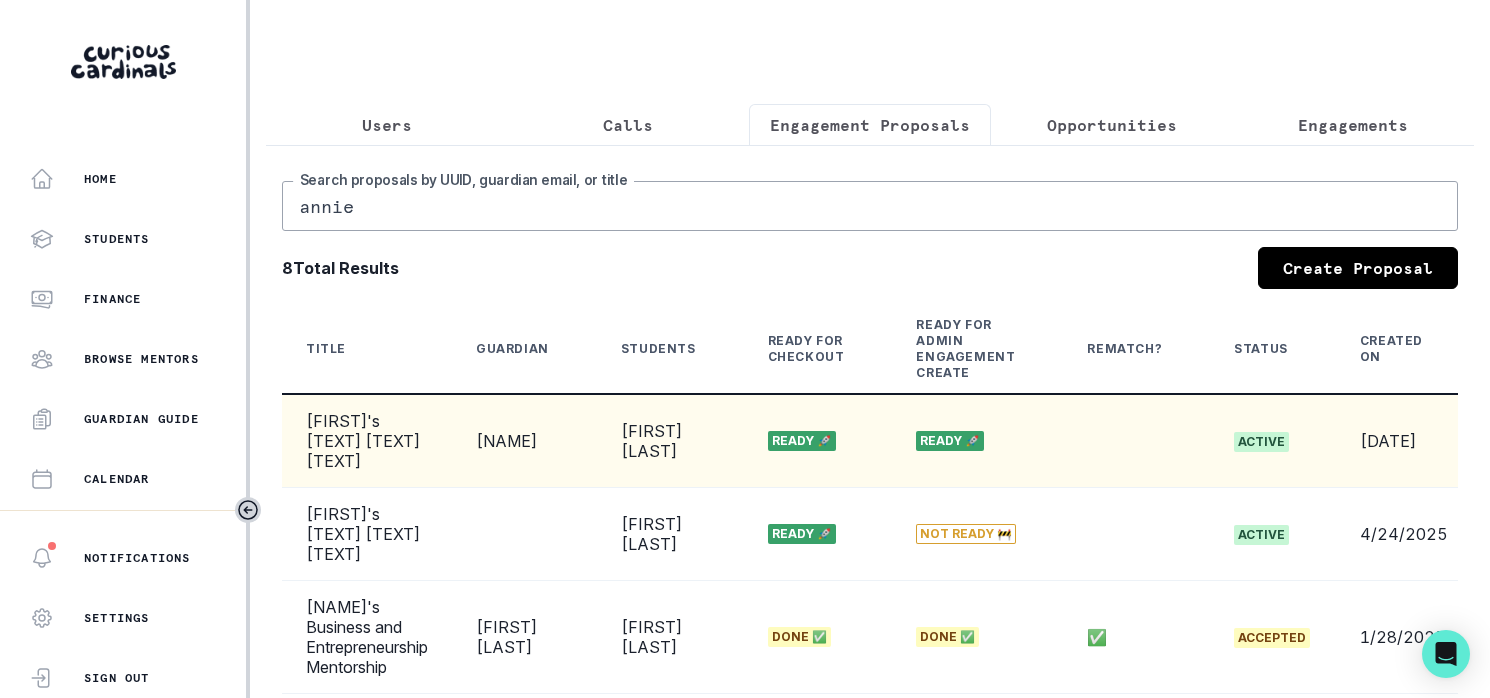 scroll, scrollTop: 0, scrollLeft: 238, axis: horizontal 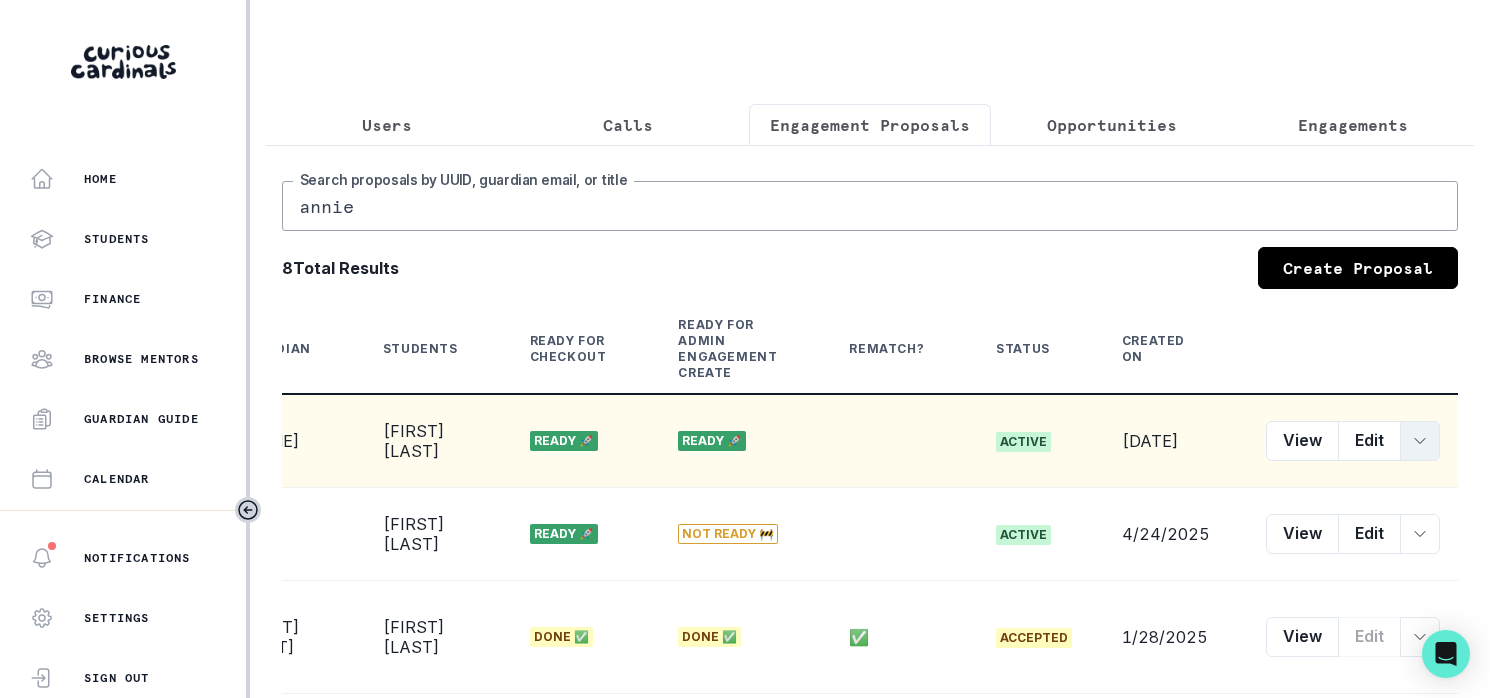 click 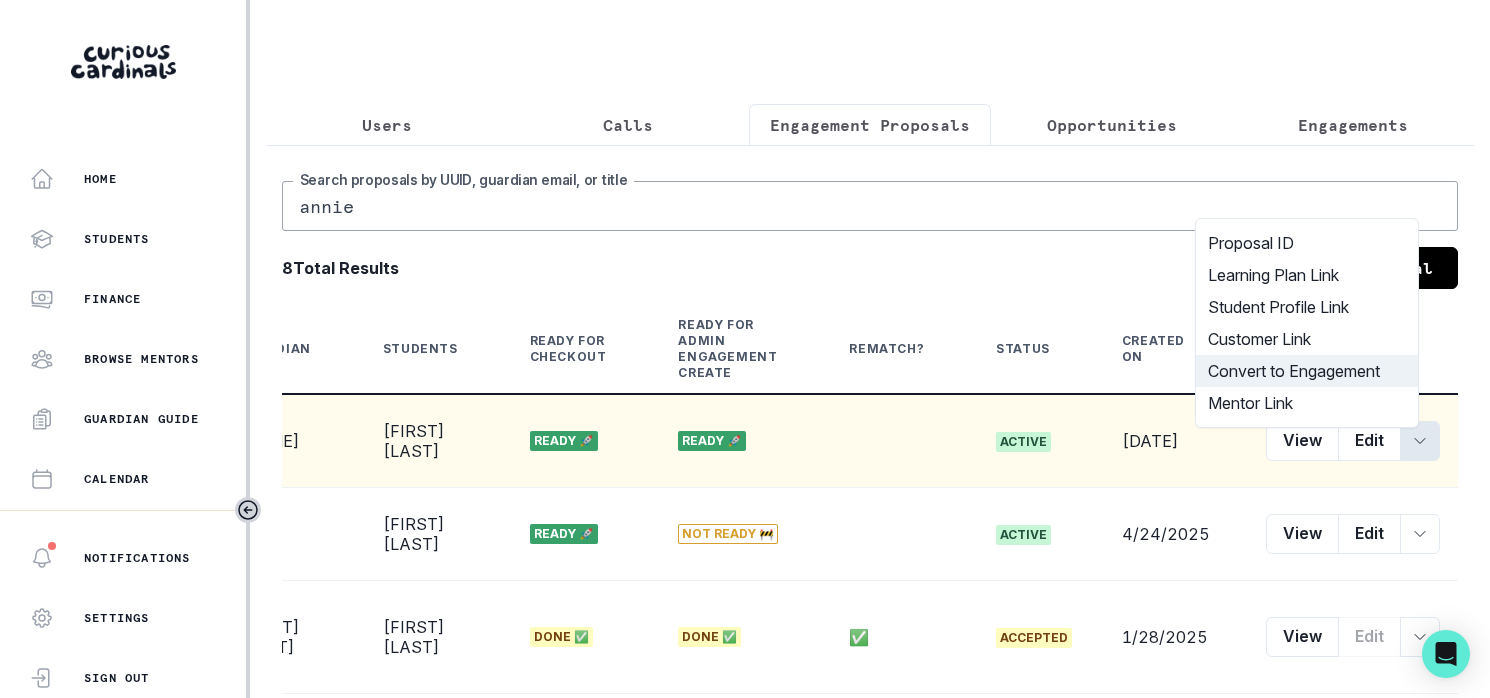 click on "Convert to Engagement" at bounding box center (1307, 371) 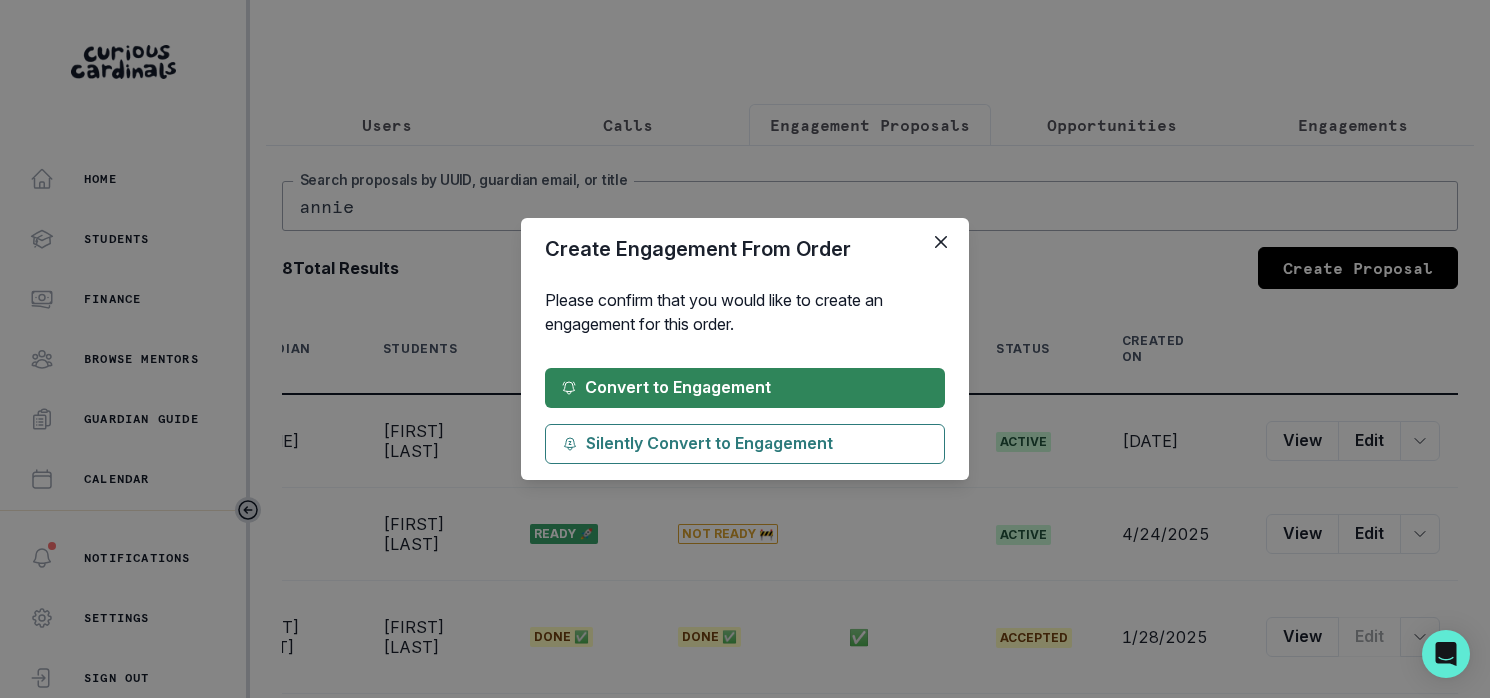 click on "Convert to Engagement" at bounding box center (745, 388) 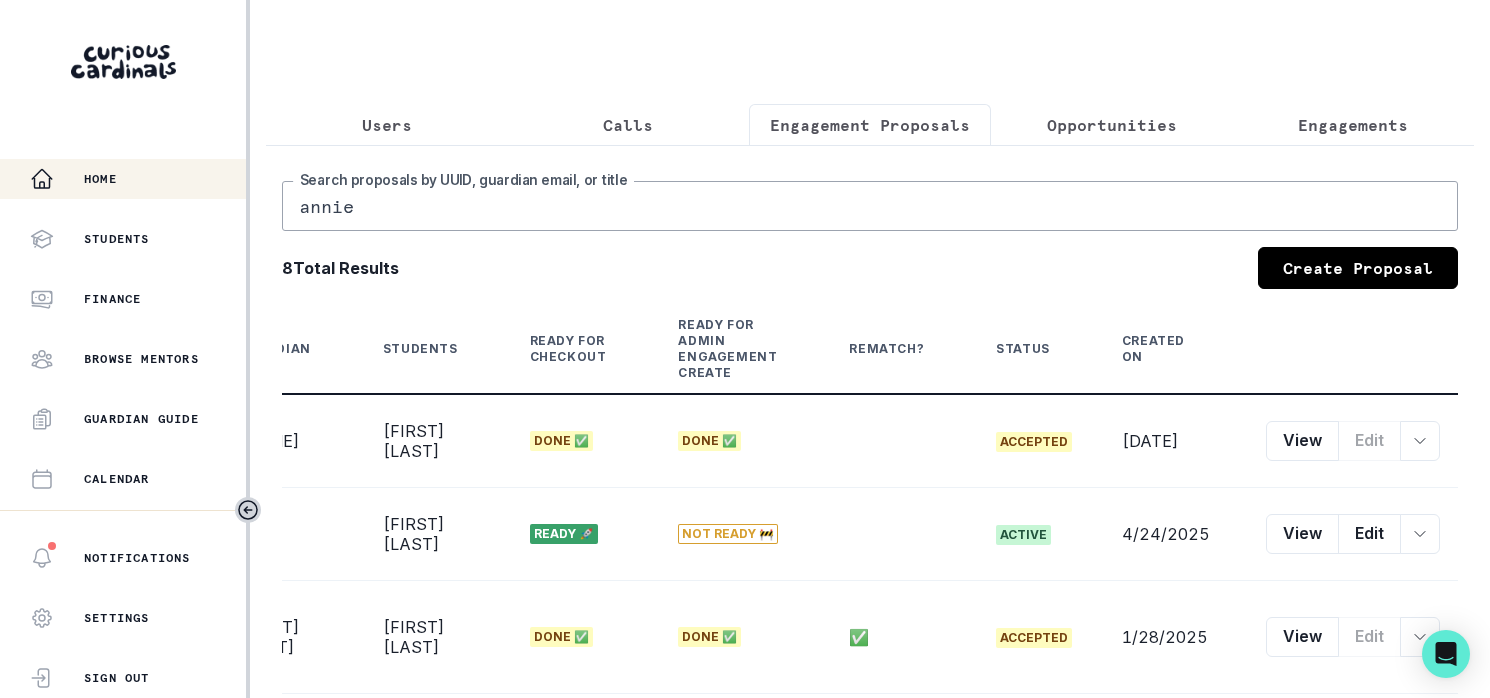 drag, startPoint x: 352, startPoint y: 209, endPoint x: 137, endPoint y: 191, distance: 215.75217 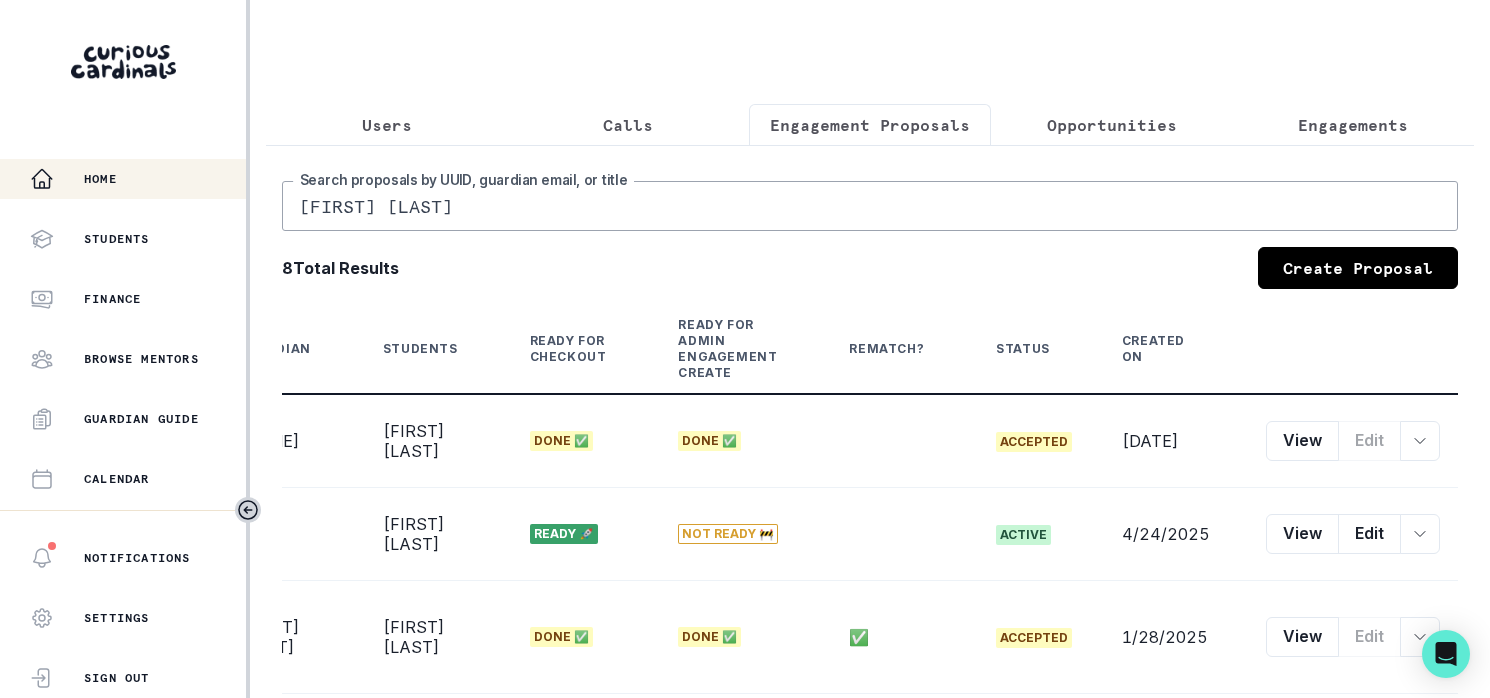 type on "[FIRST] [LAST]" 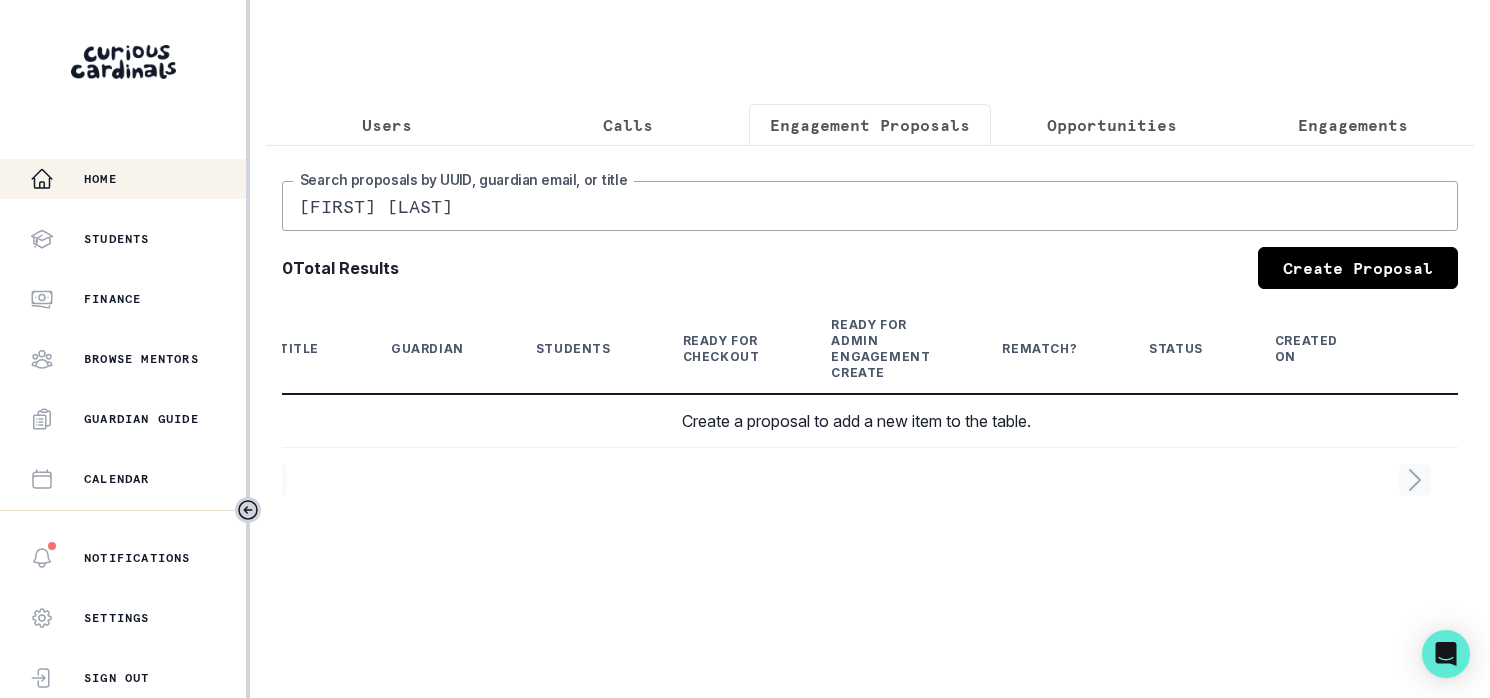 scroll, scrollTop: 0, scrollLeft: 0, axis: both 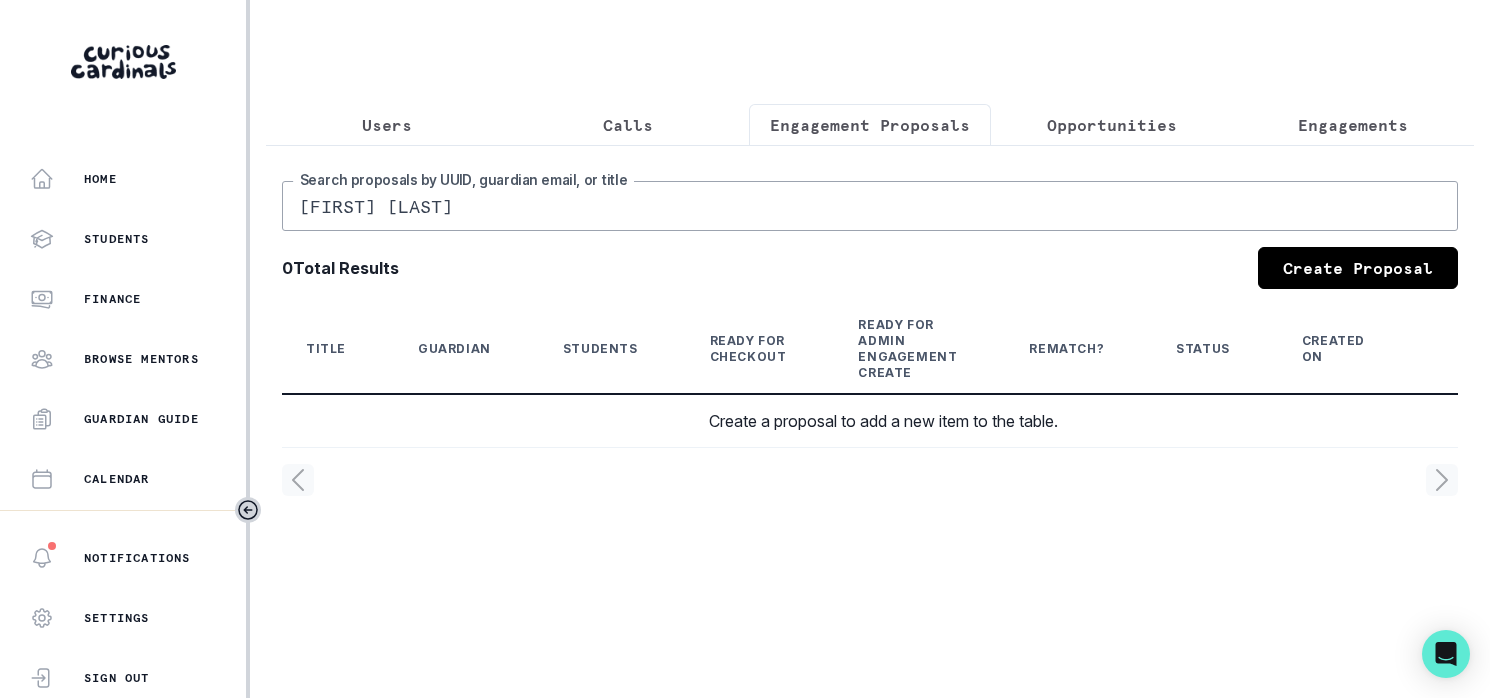 click on "Users" at bounding box center (387, 125) 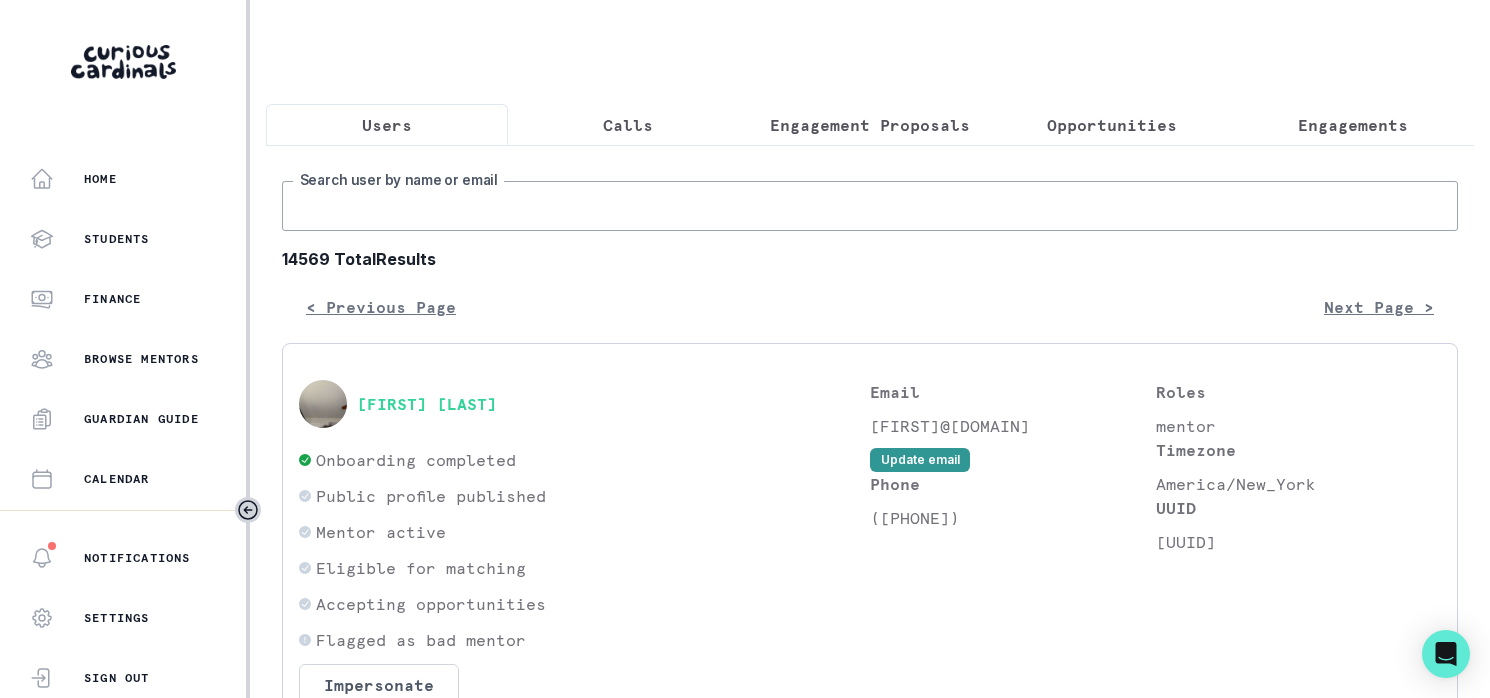 click on "Search user by name or email" at bounding box center (870, 206) 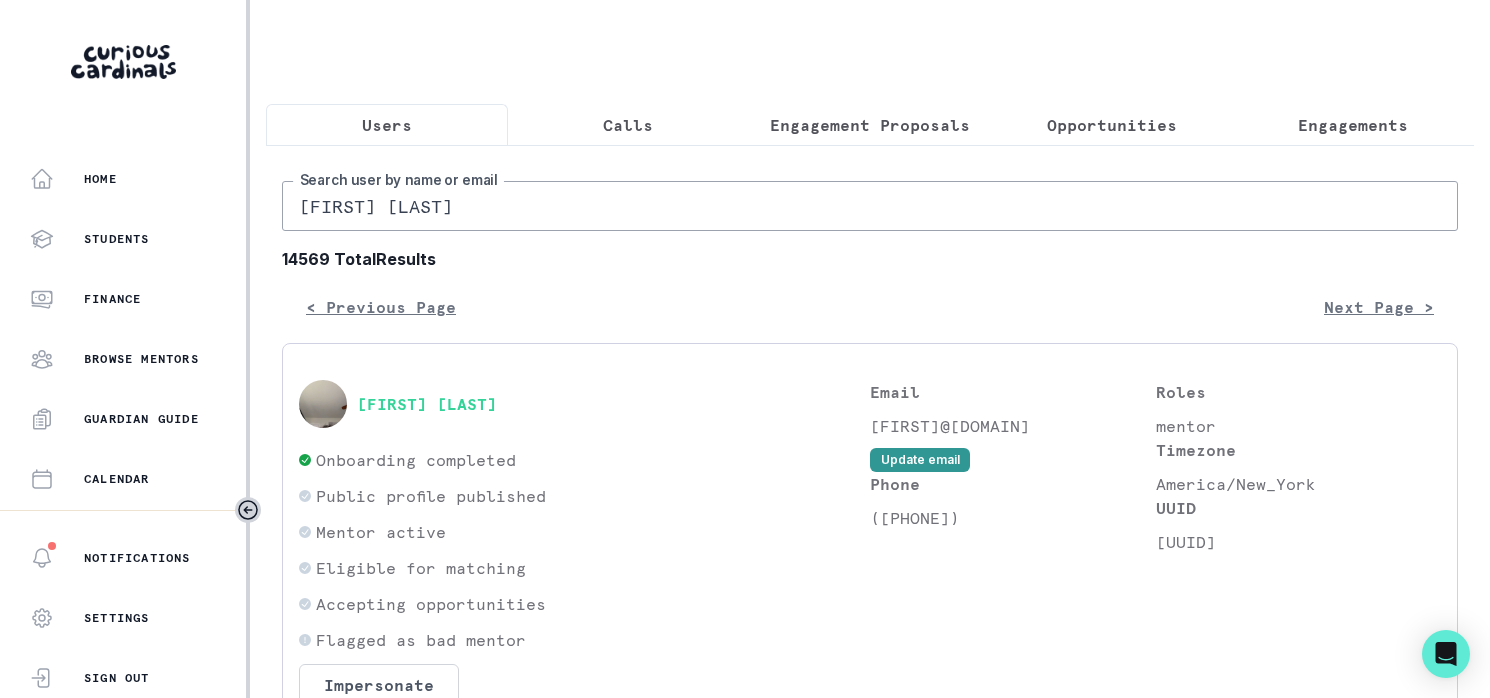 type on "[FIRST] [LAST]" 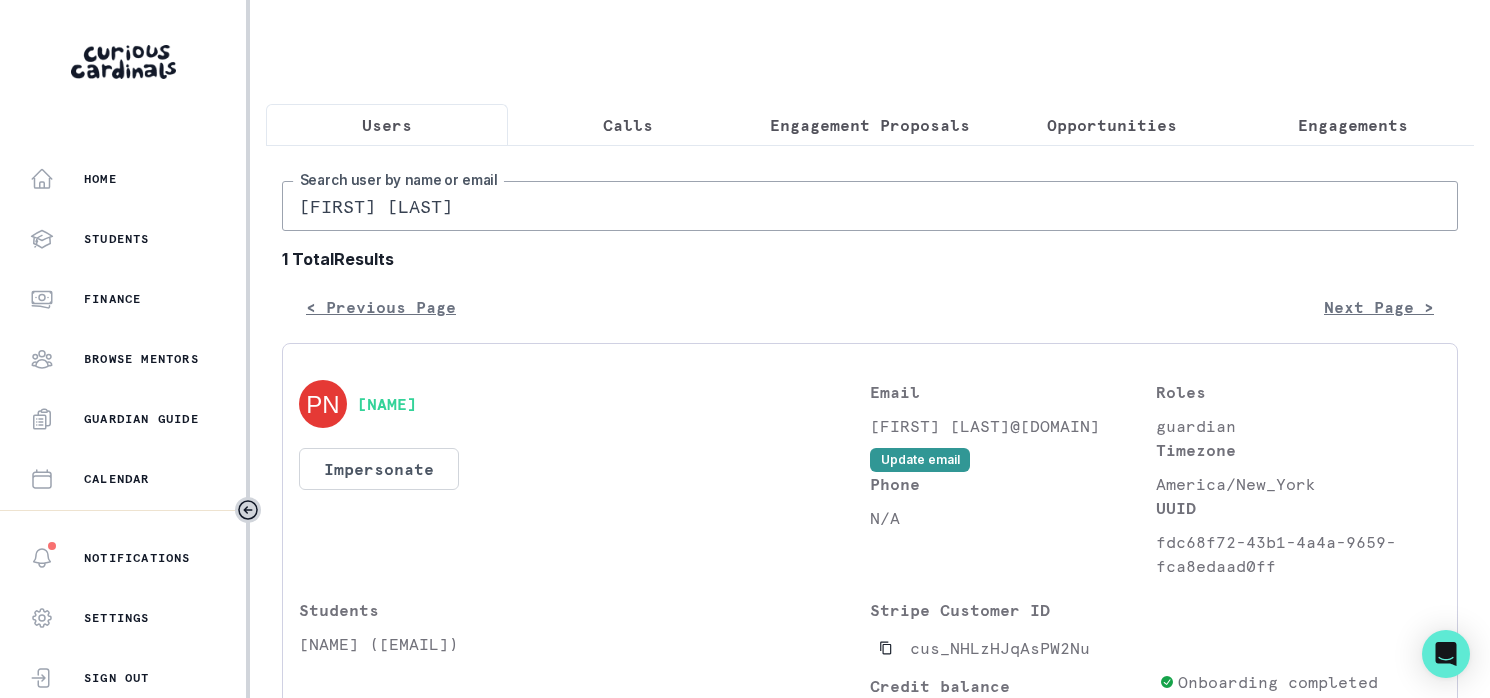 scroll, scrollTop: 195, scrollLeft: 0, axis: vertical 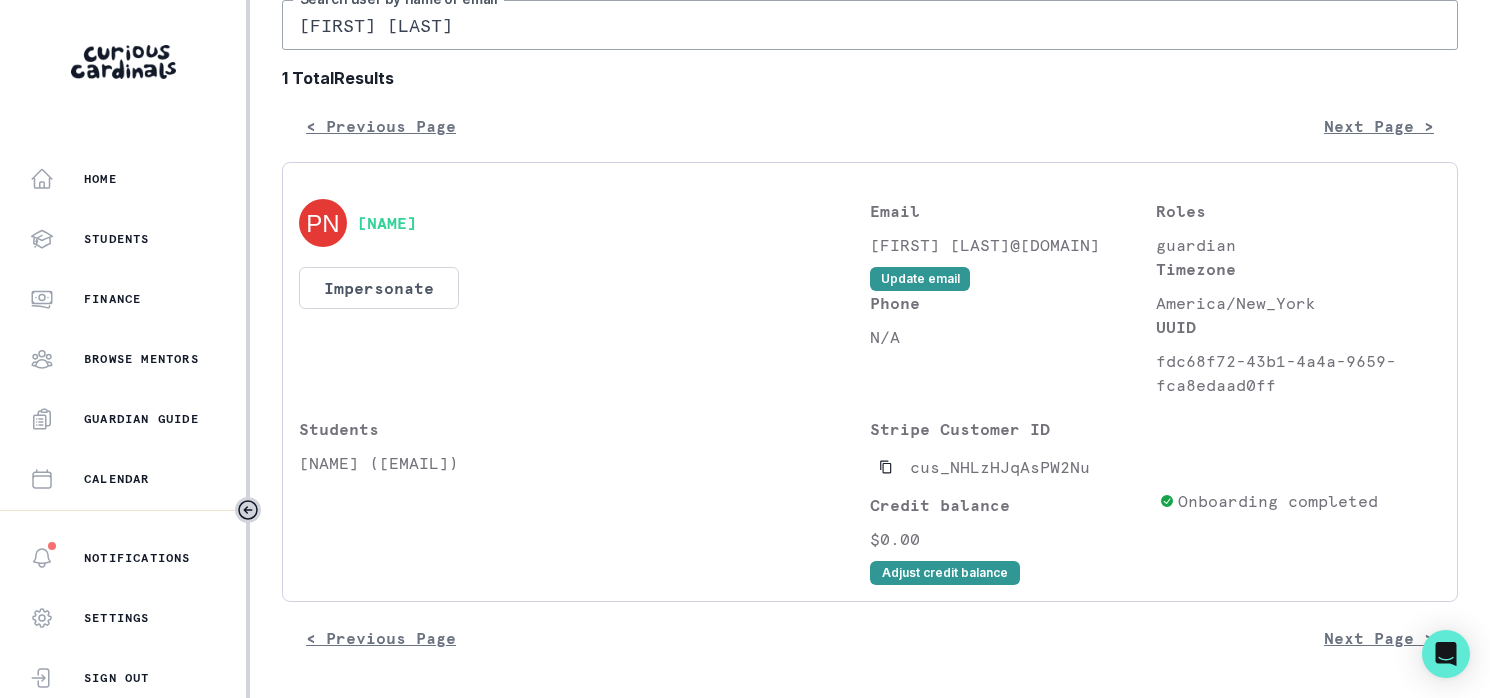 drag, startPoint x: 301, startPoint y: 469, endPoint x: 623, endPoint y: 463, distance: 322.0559 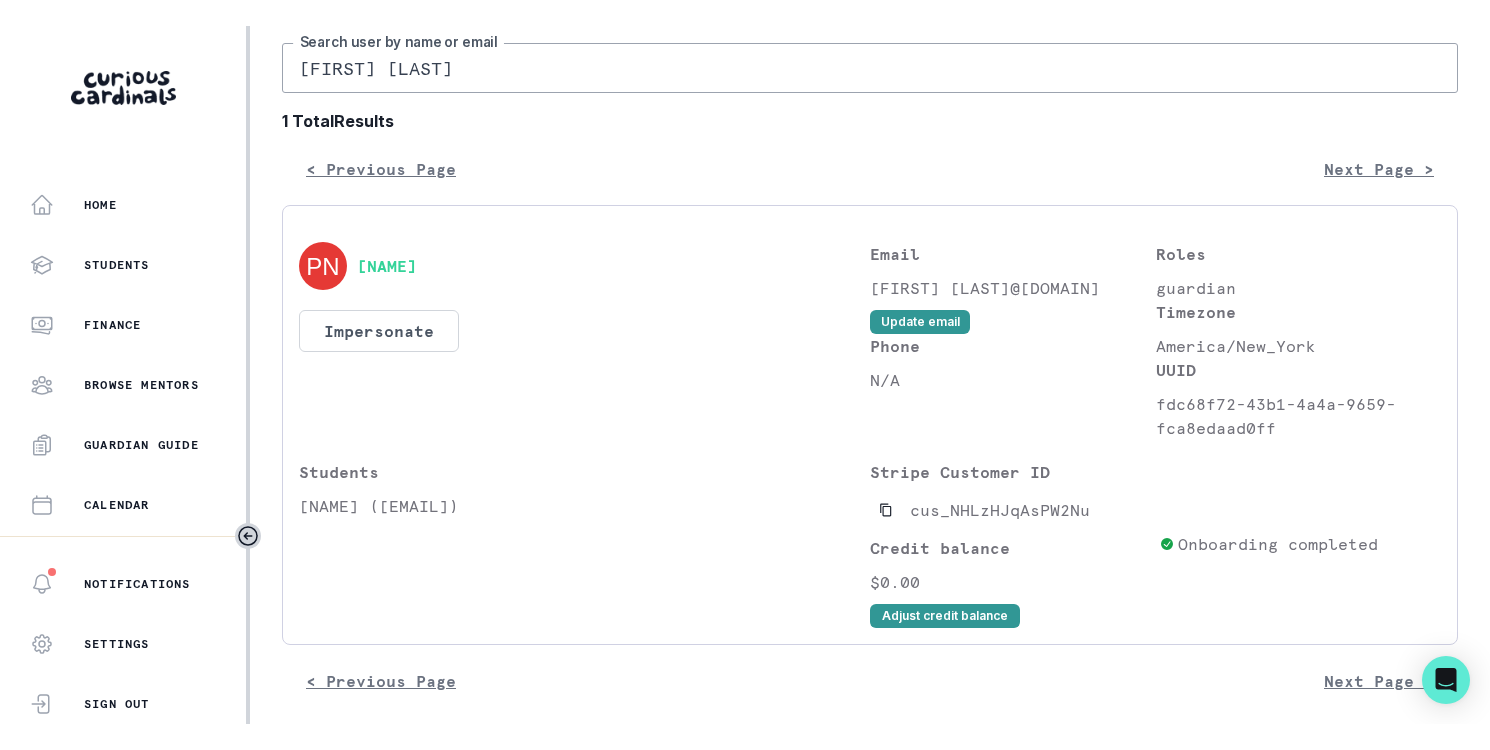 scroll, scrollTop: 161, scrollLeft: 0, axis: vertical 